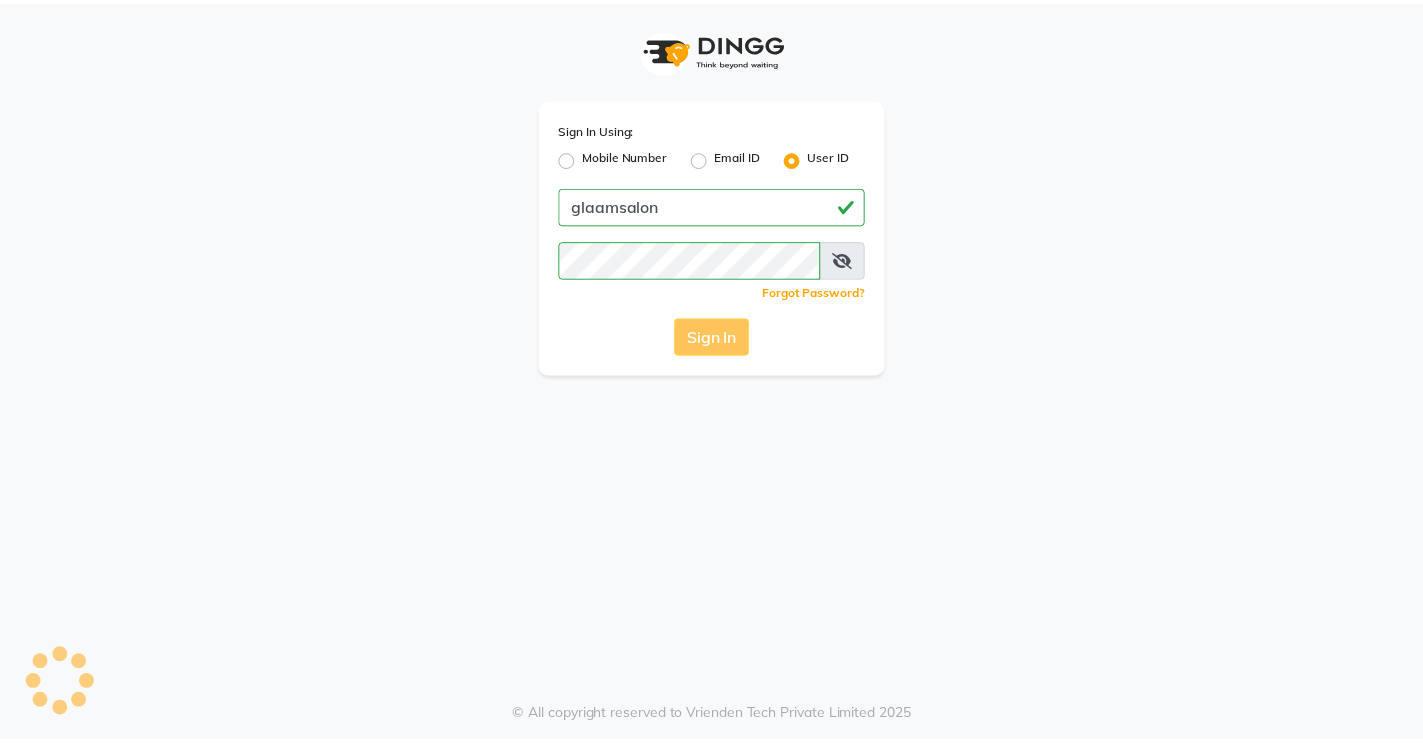 scroll, scrollTop: 0, scrollLeft: 0, axis: both 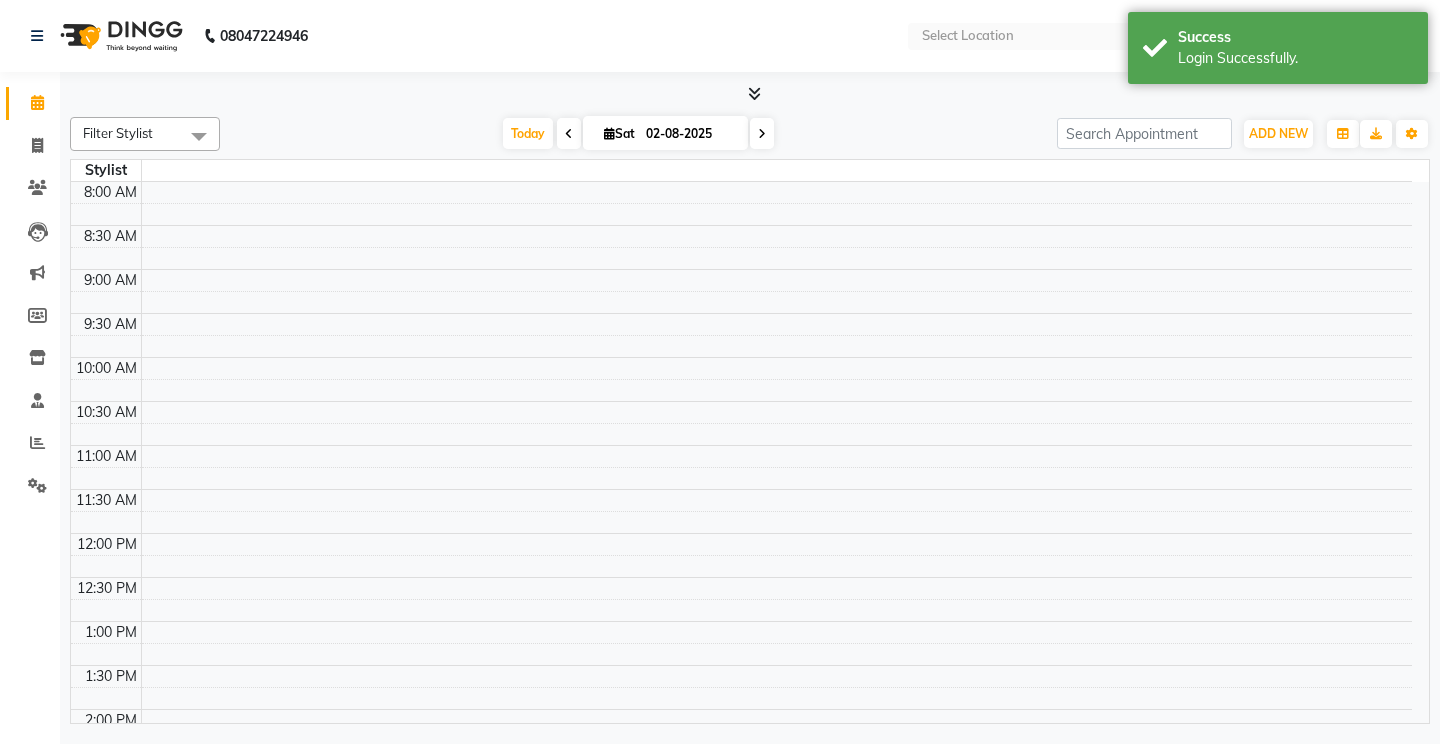 select on "en" 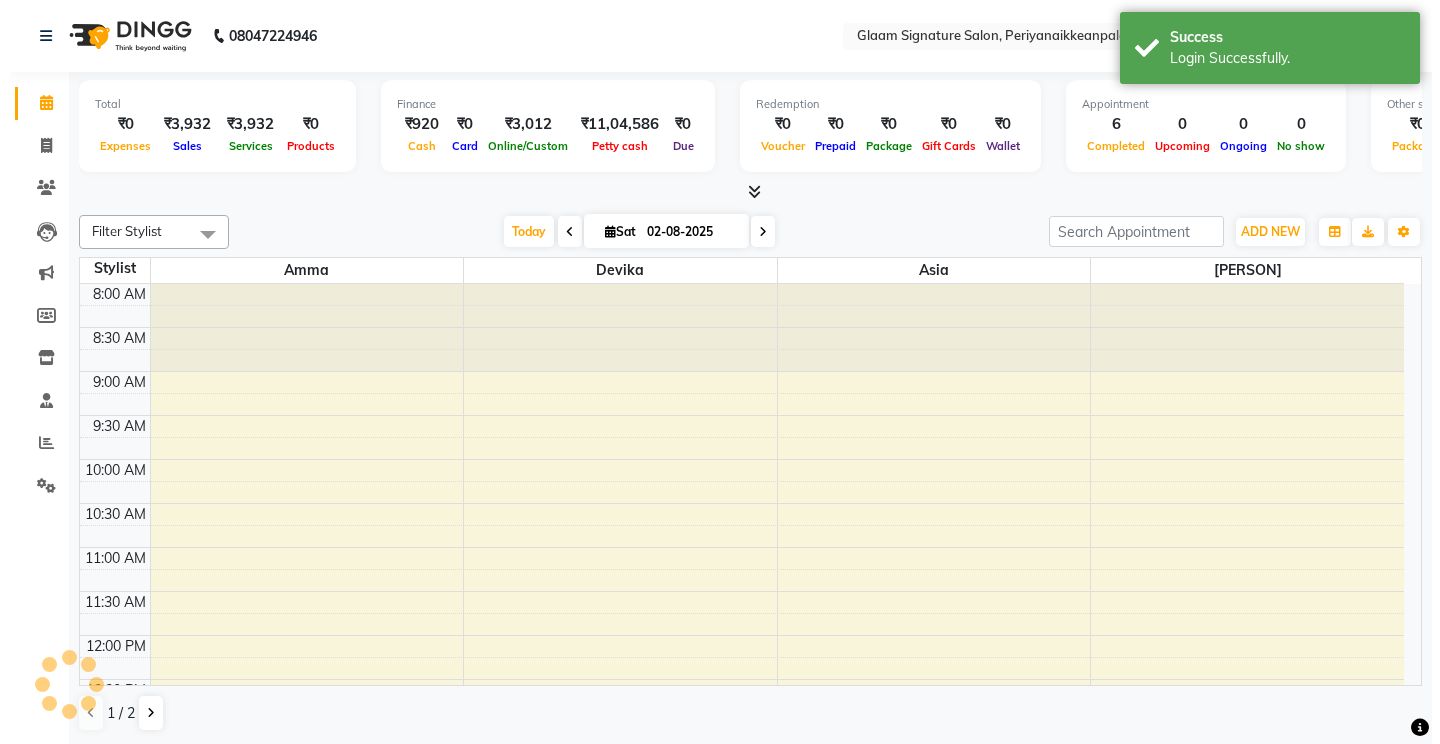 scroll, scrollTop: 0, scrollLeft: 0, axis: both 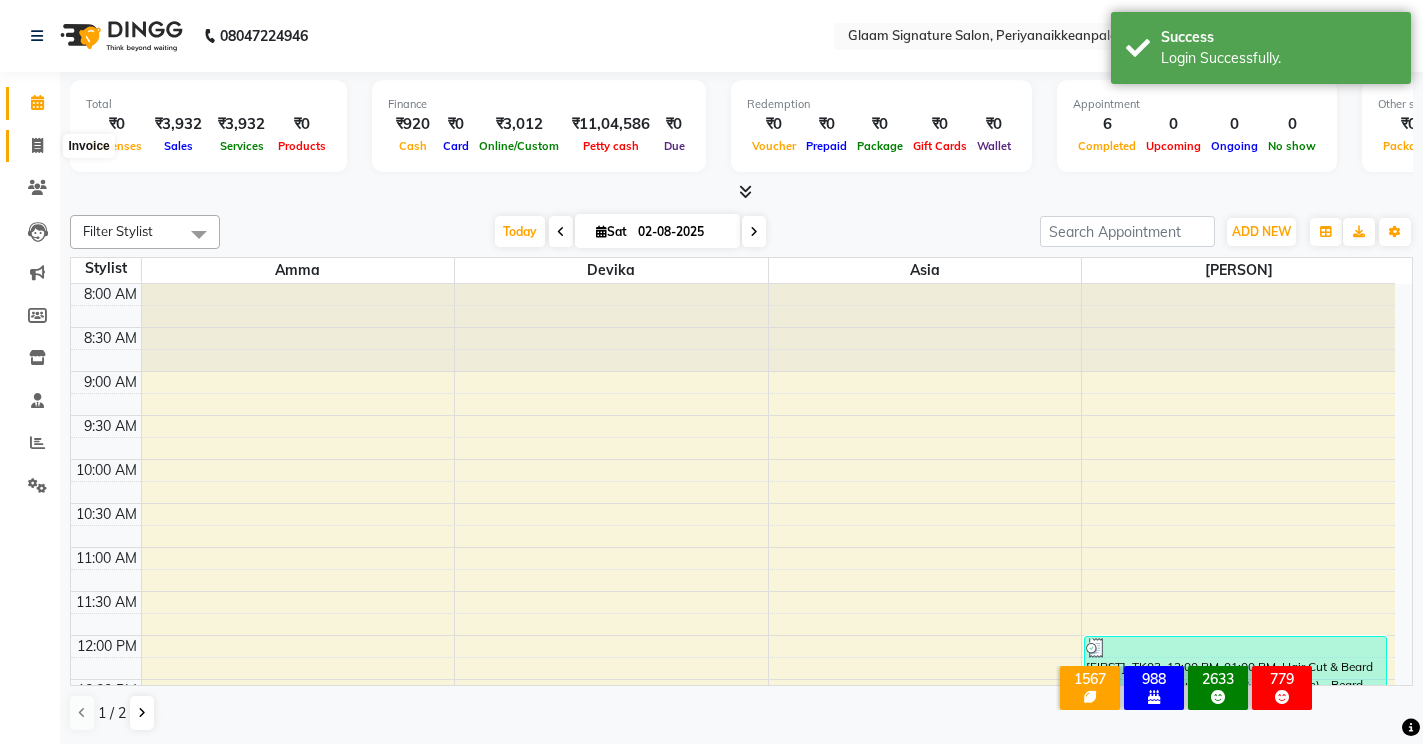 click 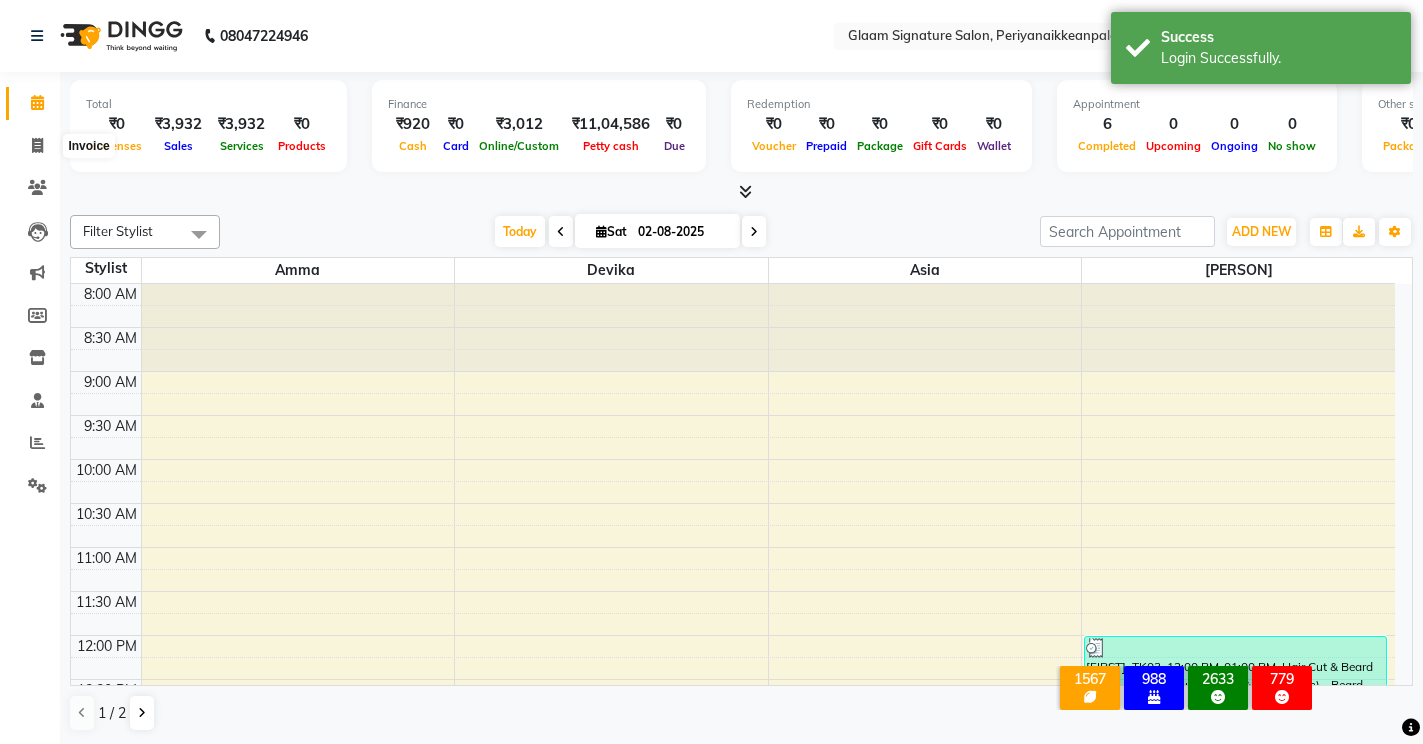 select on "service" 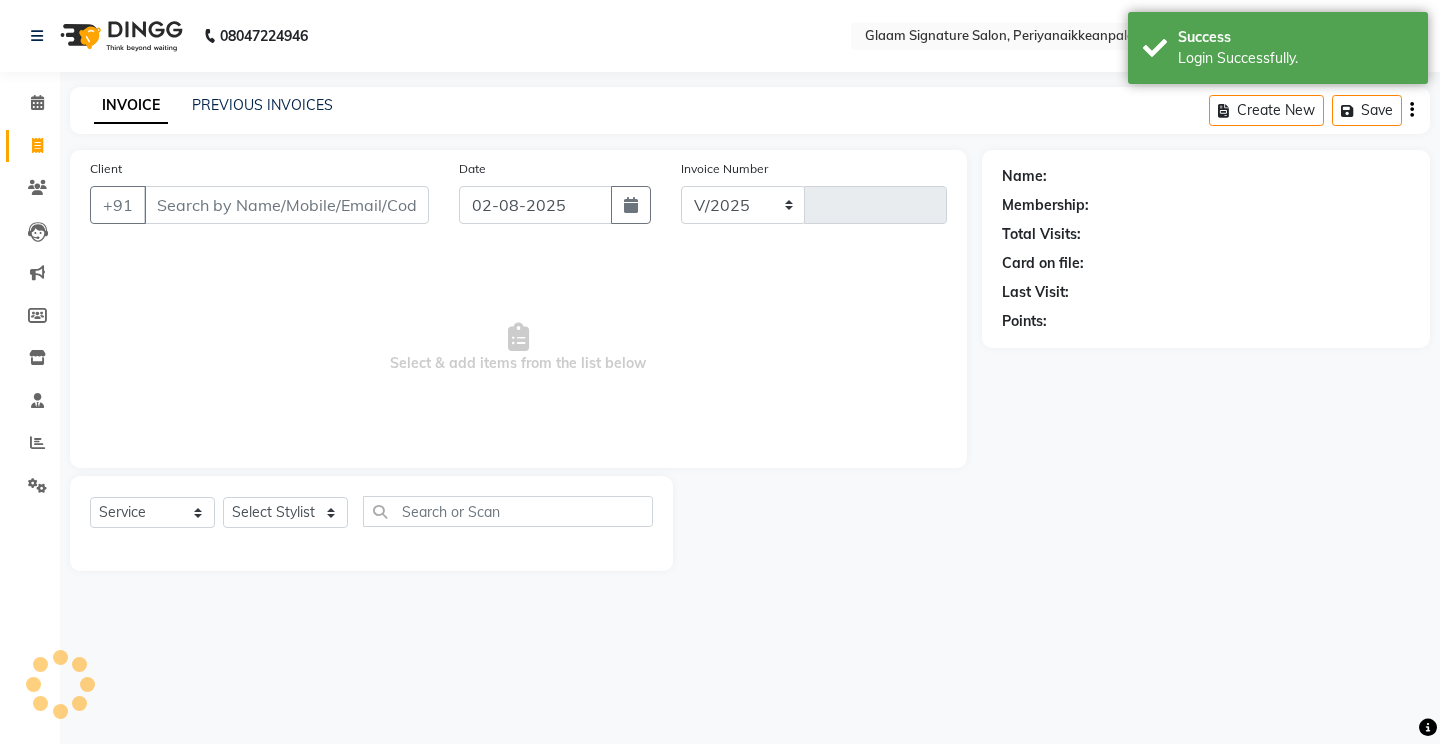 select on "4039" 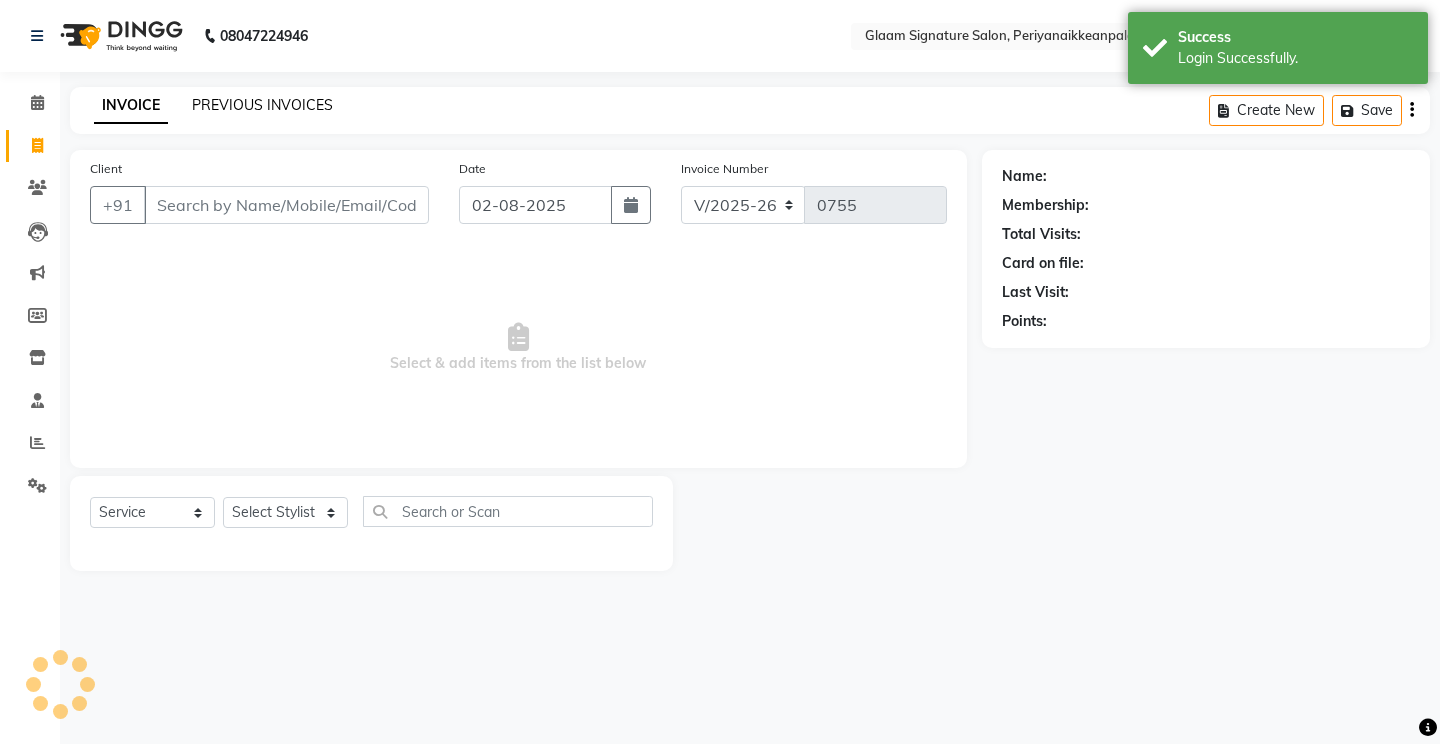 scroll, scrollTop: 0, scrollLeft: 0, axis: both 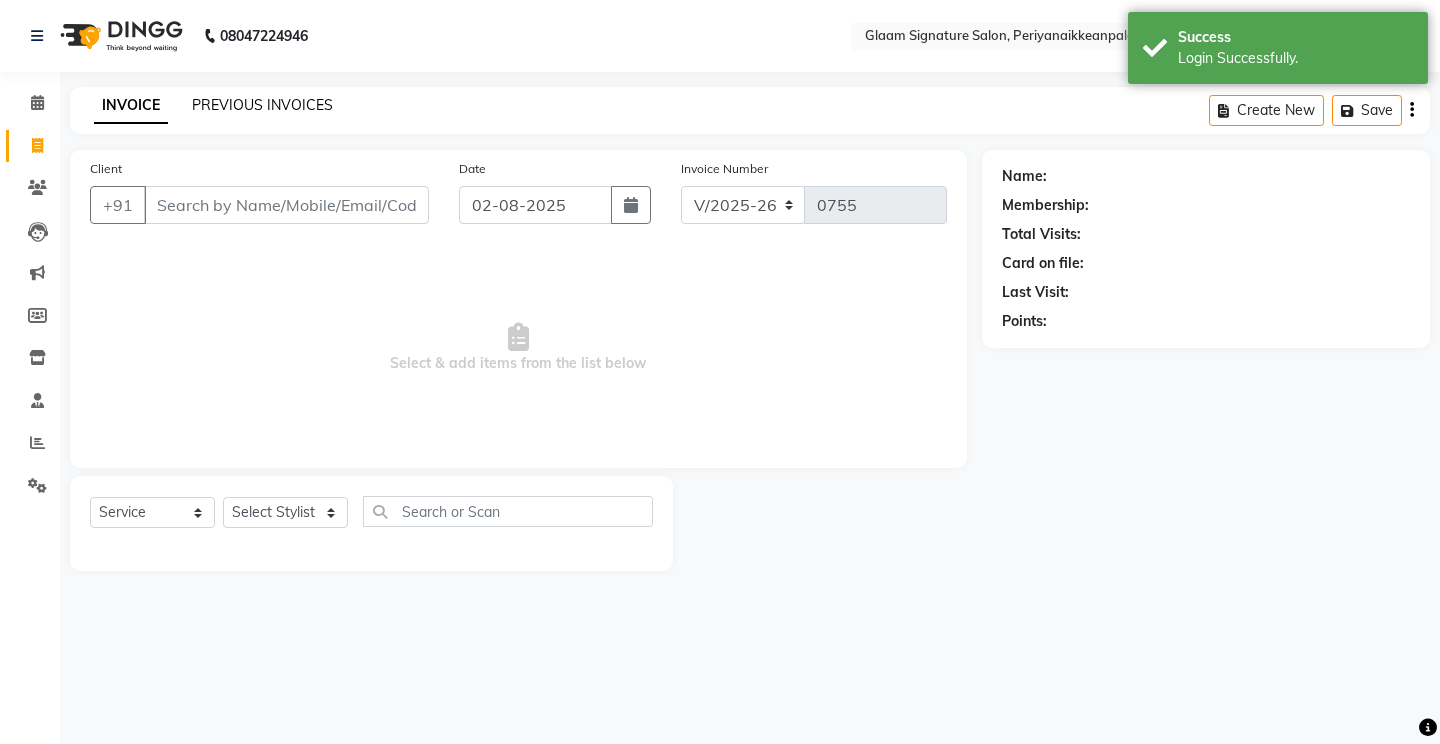 click on "PREVIOUS INVOICES" 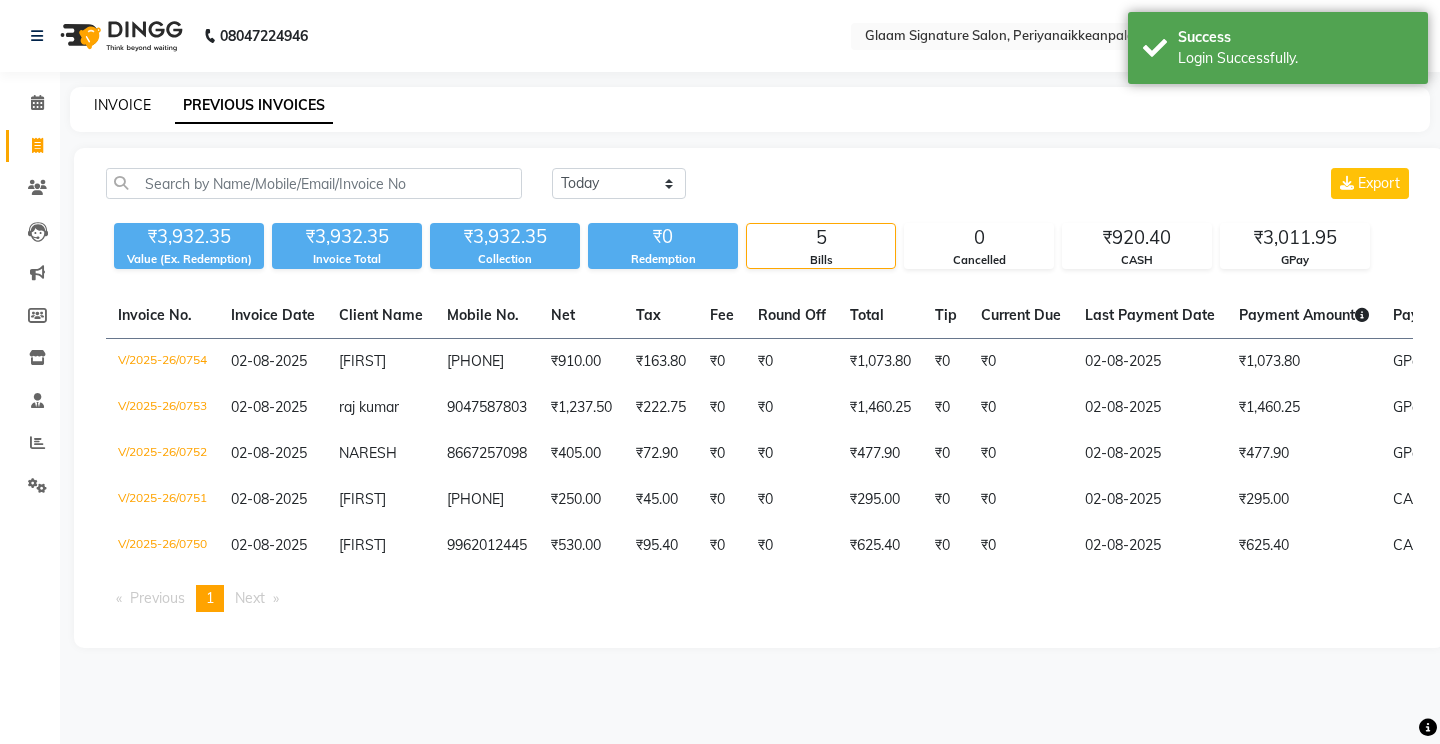 click on "INVOICE" 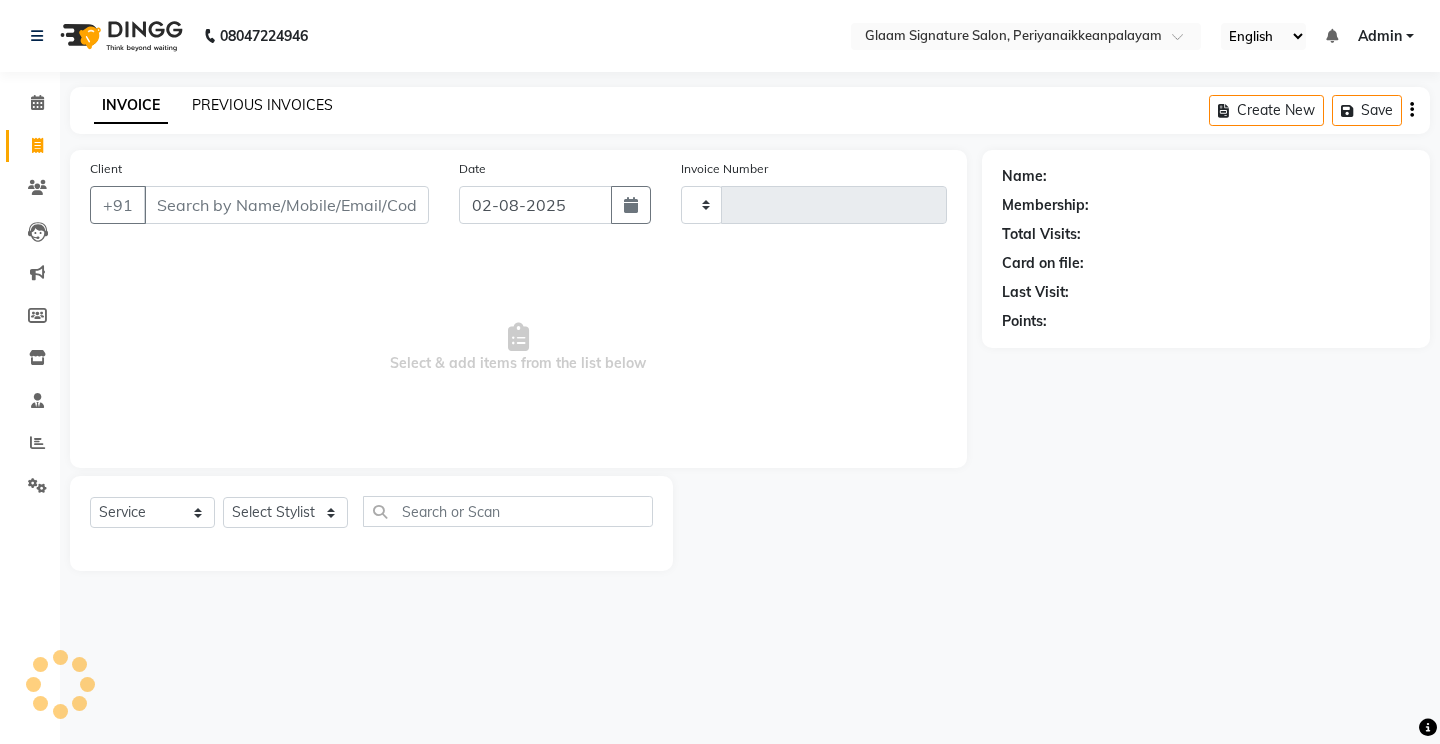 type on "0755" 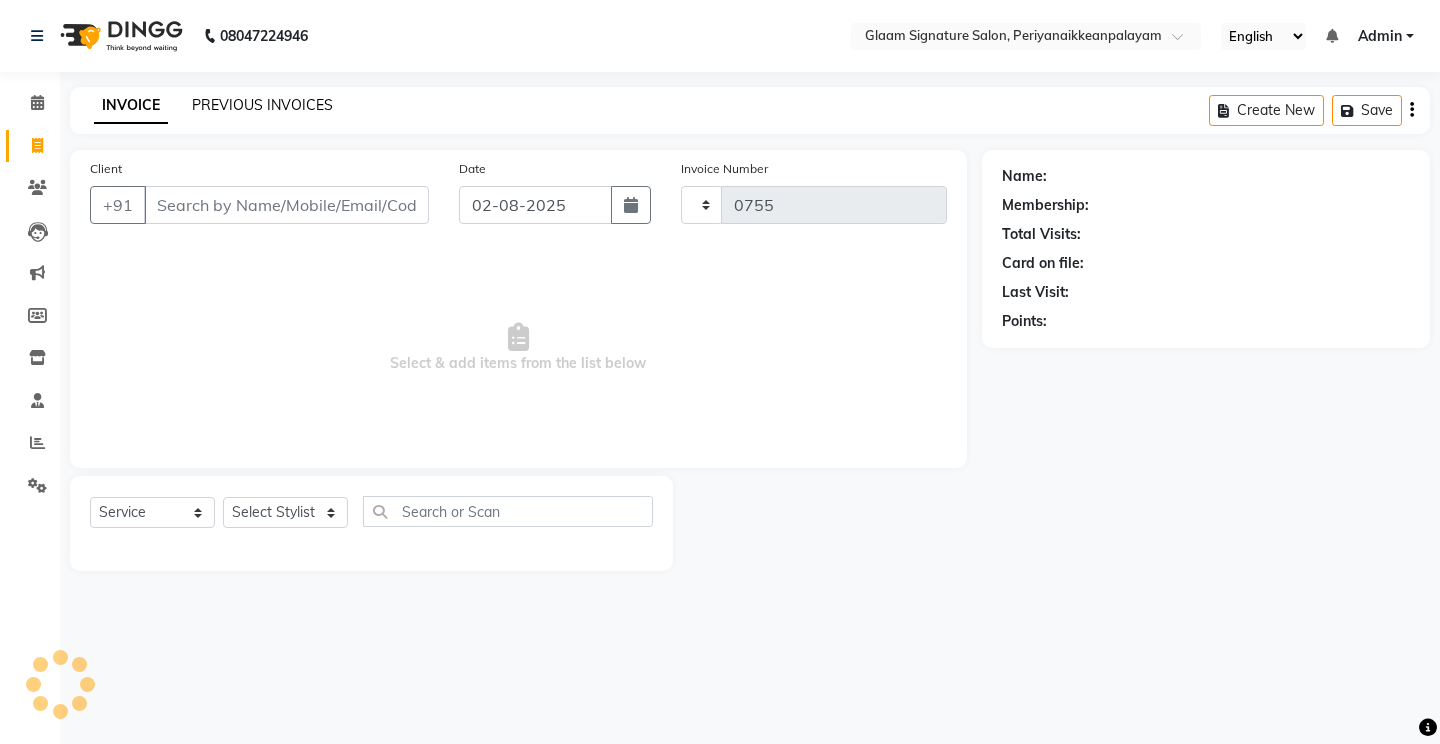 select on "4039" 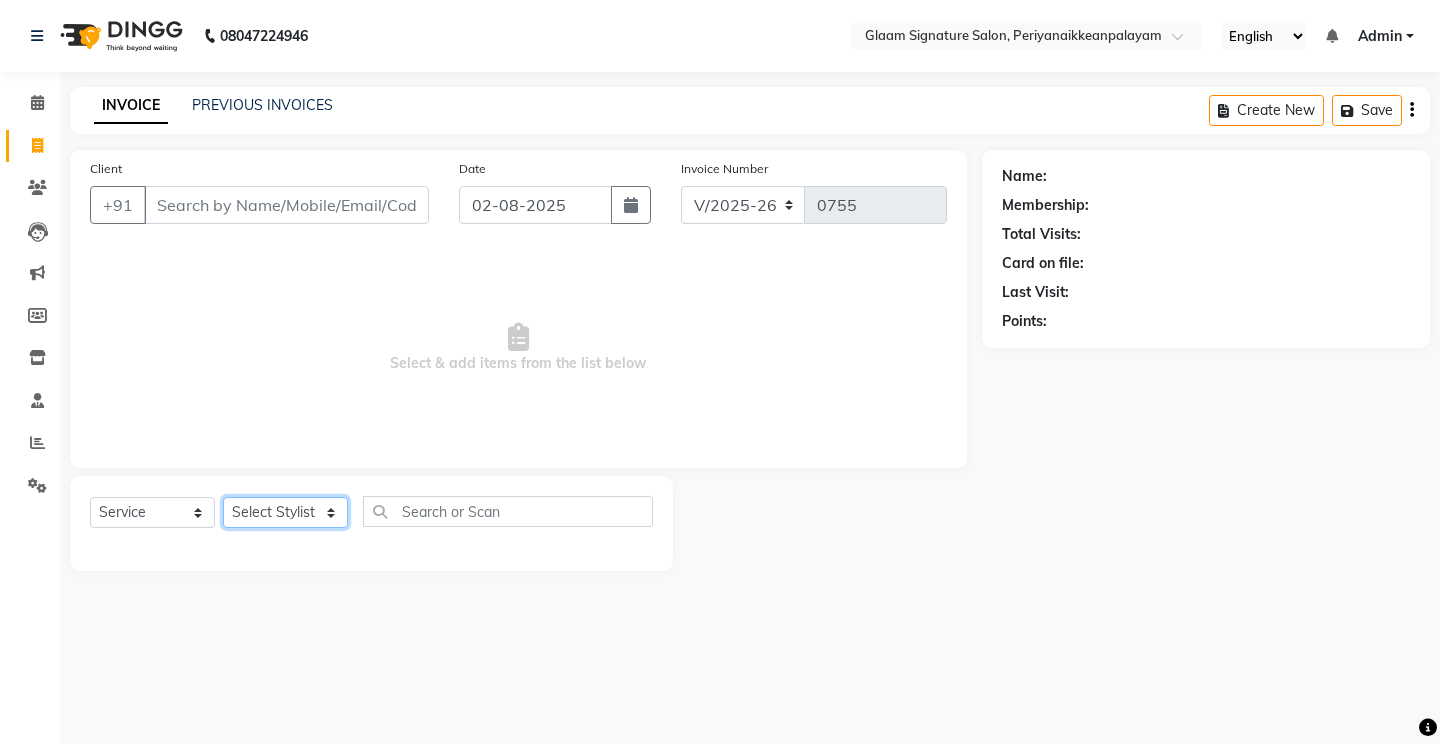 click on "Select Stylist Amma Asia Devika geetha (all rounder)  MOHAMED SHAHNAWAZ  Rakki Saranya Shazaz Ahamed" 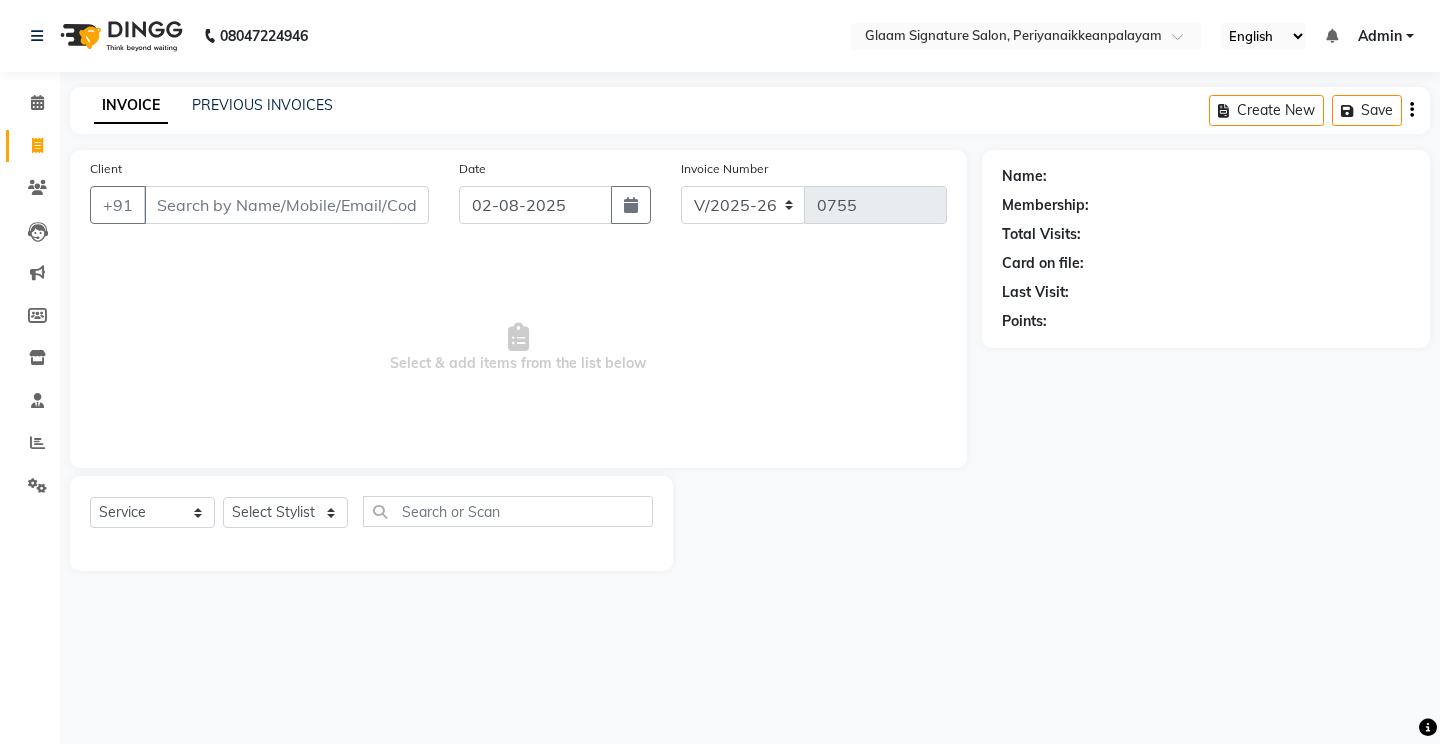 click on "08047224946 Select Location × Glaam Signature Salon, Periyanaikkeanpalayam English ENGLISH Español العربية मराठी हिंदी ગુજરાતી தமிழ் 中文 Notifications nothing to show Admin Manage Profile Change Password Sign out  Version:3.15.11  ☀ Glaam Signature Salon, Periyanaikkeanpalayam  Calendar  Invoice  Clients  Leads   Marketing  Members  Inventory  Staff  Reports  Settings Completed InProgress Upcoming Dropped Tentative Check-In Confirm Bookings Generate Report Segments Page Builder INVOICE PREVIOUS INVOICES Create New   Save  Client +91 Date 02-08-2025 Invoice Number V/2025 V/2025-26 0755  Select & add items from the list below  Select  Service  Product  Membership  Package Voucher Prepaid Gift Card  Select Stylist Amma Asia Devika geetha (all rounder)  MOHAMED SHAHNAWAZ  Rakki Saranya Shazaz Ahamed Name: Membership: Total Visits: Card on file: Last Visit:  Points:" at bounding box center [720, 372] 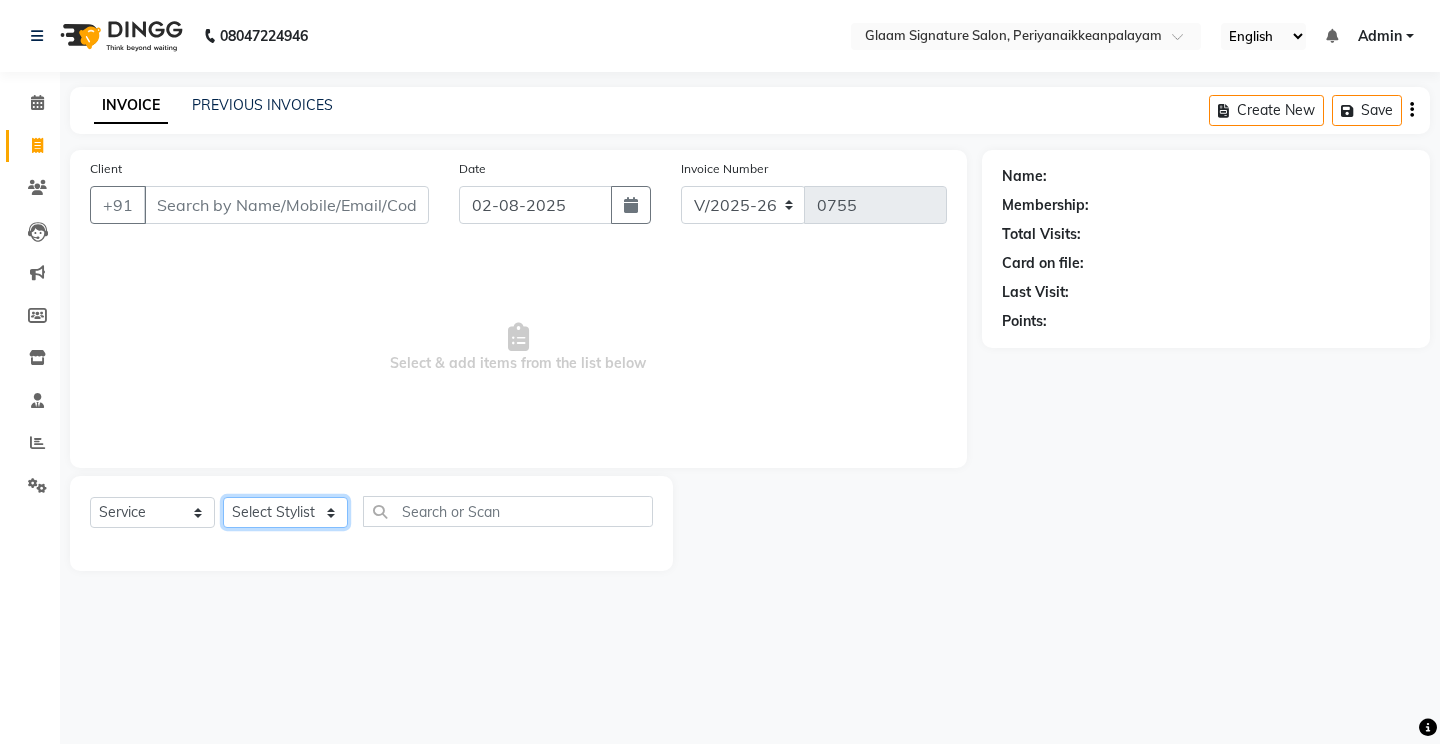 click on "Select Stylist Amma Asia Devika geetha (all rounder)  MOHAMED SHAHNAWAZ  Rakki Saranya Shazaz Ahamed" 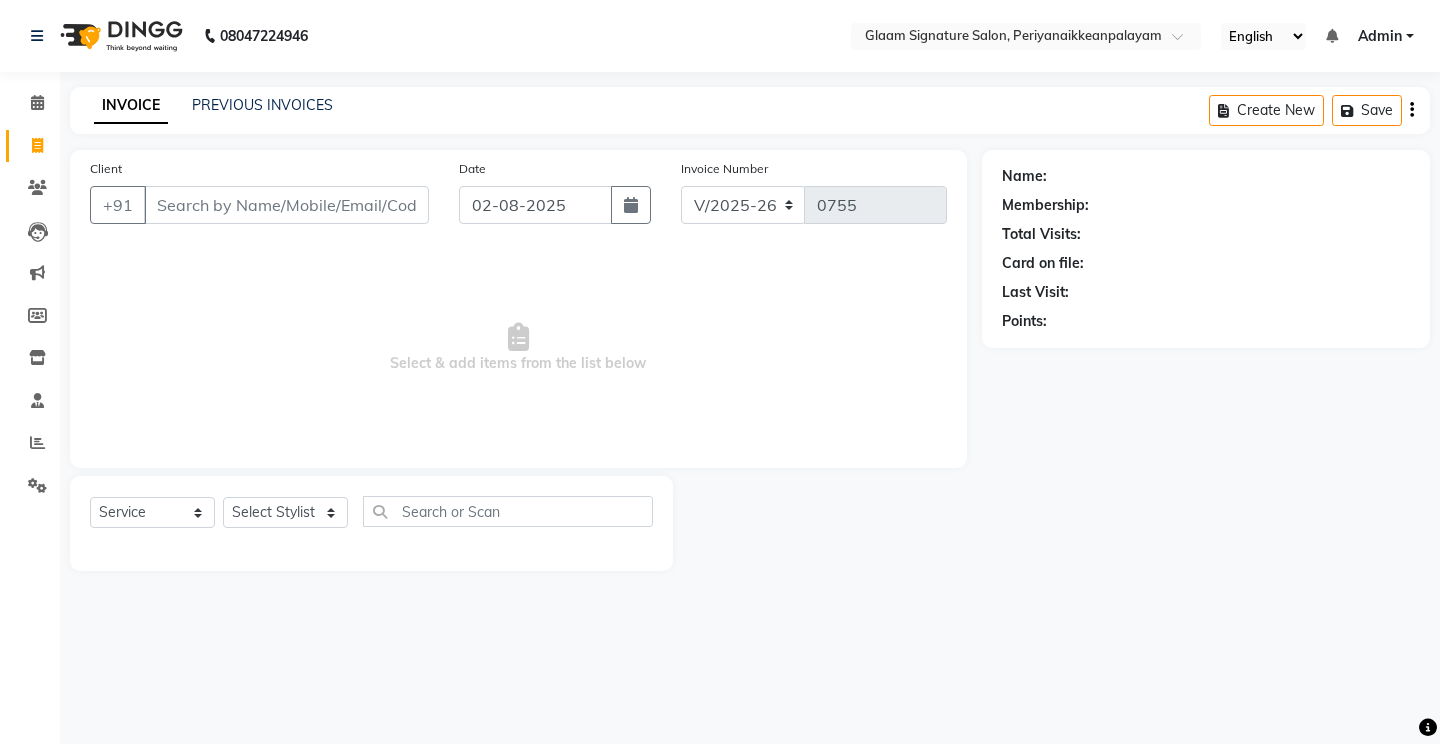click on "08047224946 Select Location × Glaam Signature Salon, Periyanaikkeanpalayam English ENGLISH Español العربية मराठी हिंदी ગુજરાતી தமிழ் 中文 Notifications nothing to show Admin Manage Profile Change Password Sign out  Version:3.15.11  ☀ Glaam Signature Salon, Periyanaikkeanpalayam  Calendar  Invoice  Clients  Leads   Marketing  Members  Inventory  Staff  Reports  Settings Completed InProgress Upcoming Dropped Tentative Check-In Confirm Bookings Generate Report Segments Page Builder INVOICE PREVIOUS INVOICES Create New   Save  Client +91 Date 02-08-2025 Invoice Number V/2025 V/2025-26 0755  Select & add items from the list below  Select  Service  Product  Membership  Package Voucher Prepaid Gift Card  Select Stylist Amma Asia Devika geetha (all rounder)  MOHAMED SHAHNAWAZ  Rakki Saranya Shazaz Ahamed Name: Membership: Total Visits: Card on file: Last Visit:  Points:" at bounding box center [720, 372] 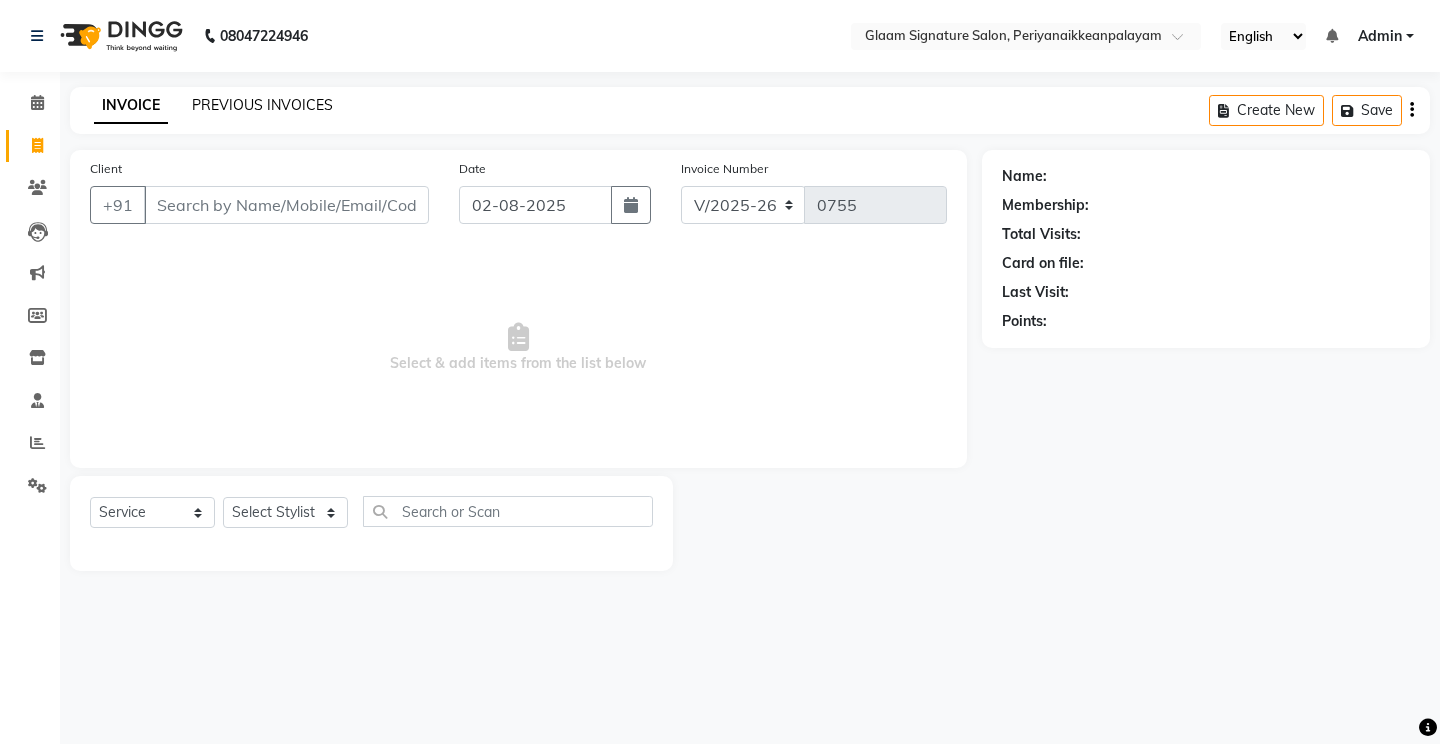 click on "PREVIOUS INVOICES" 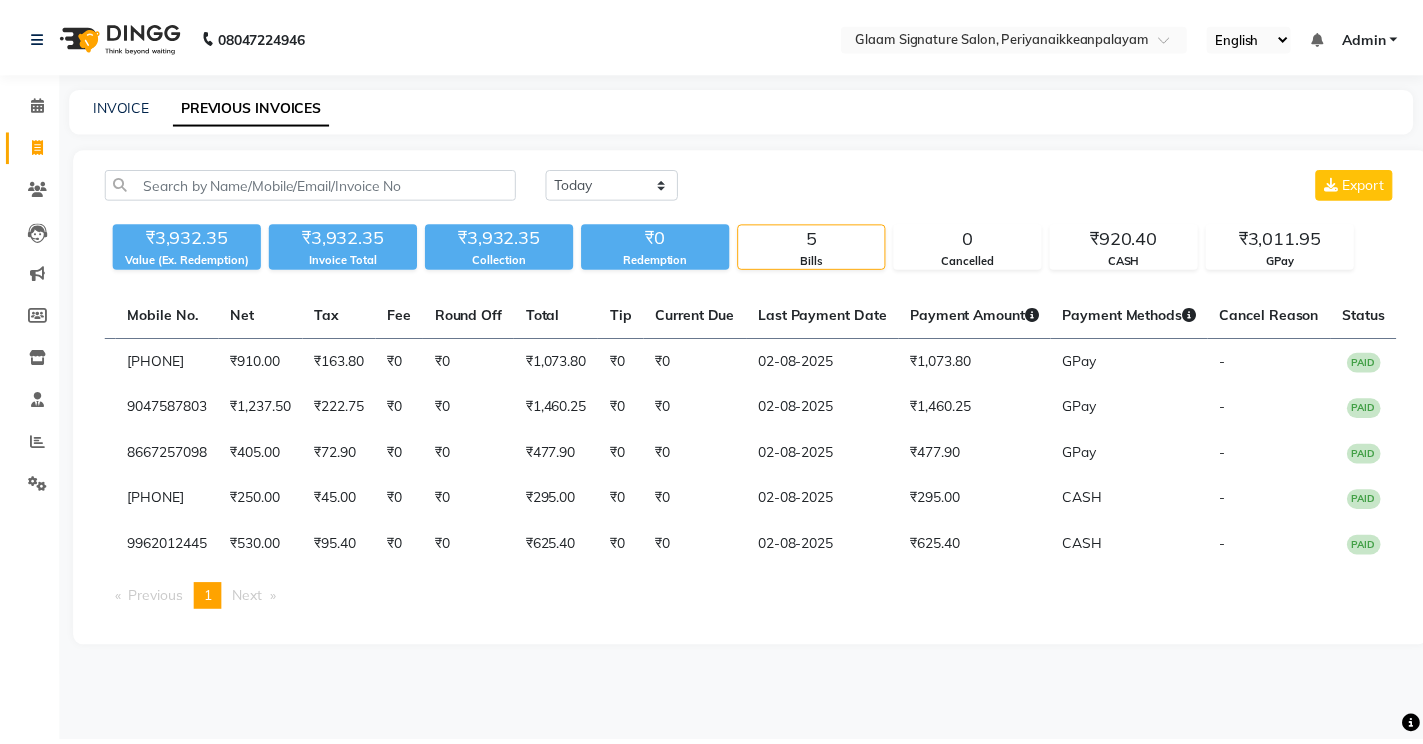 scroll, scrollTop: 0, scrollLeft: 0, axis: both 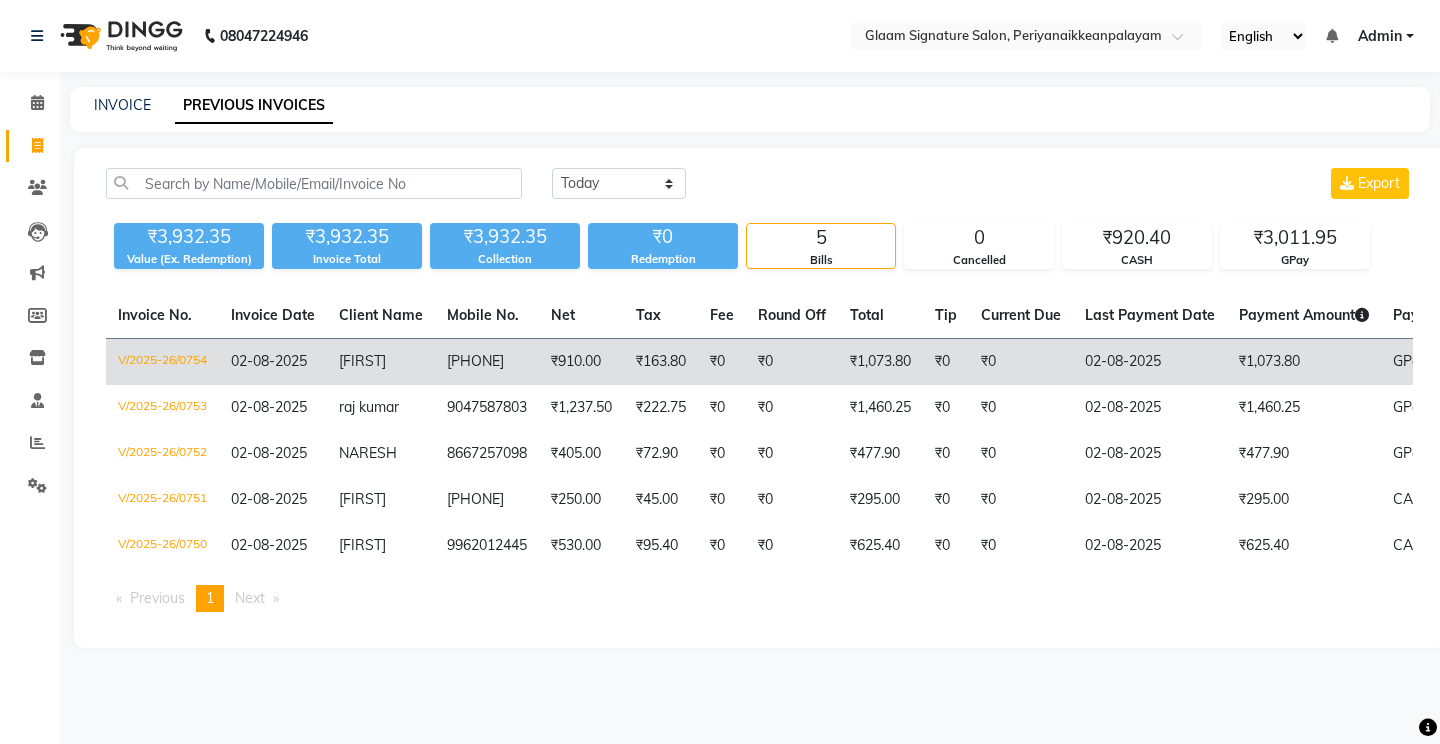click on "[FIRST]" 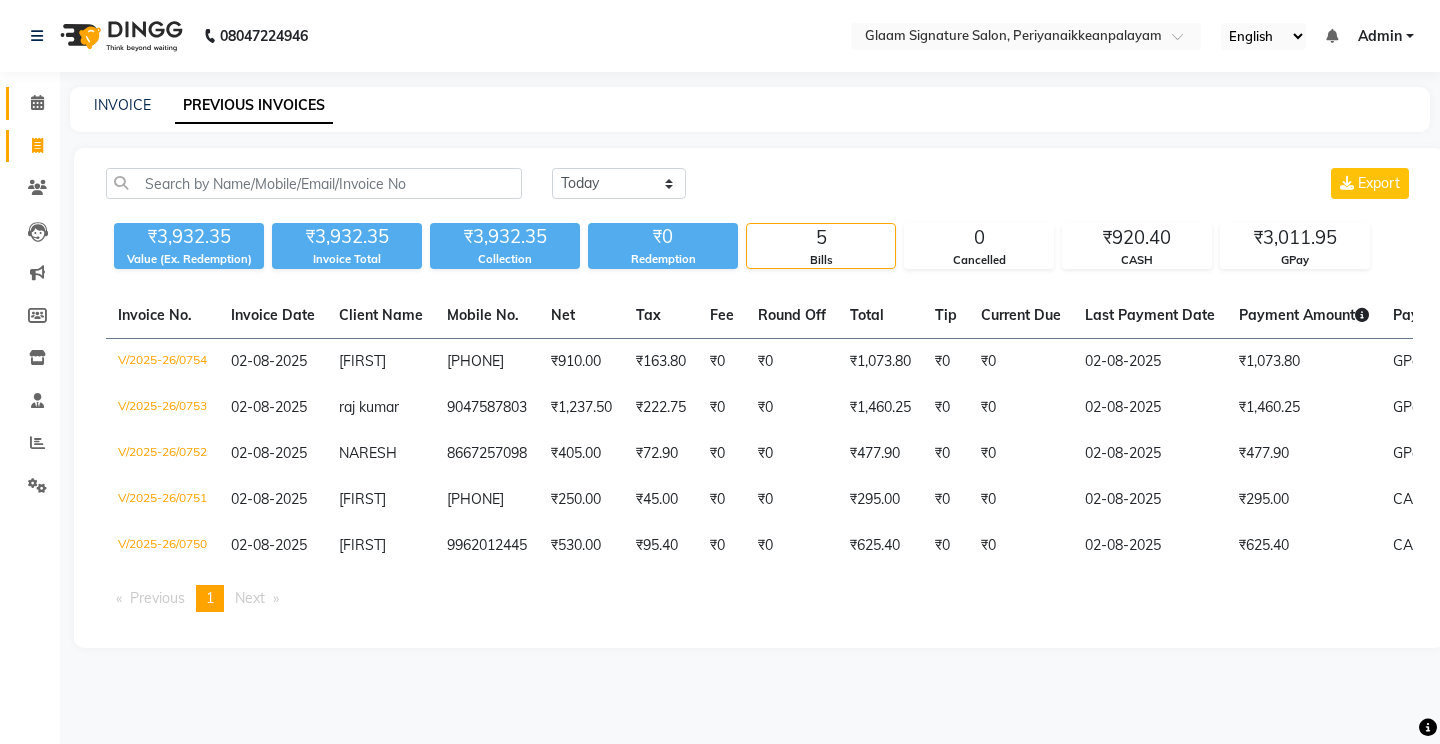click on "Calendar" 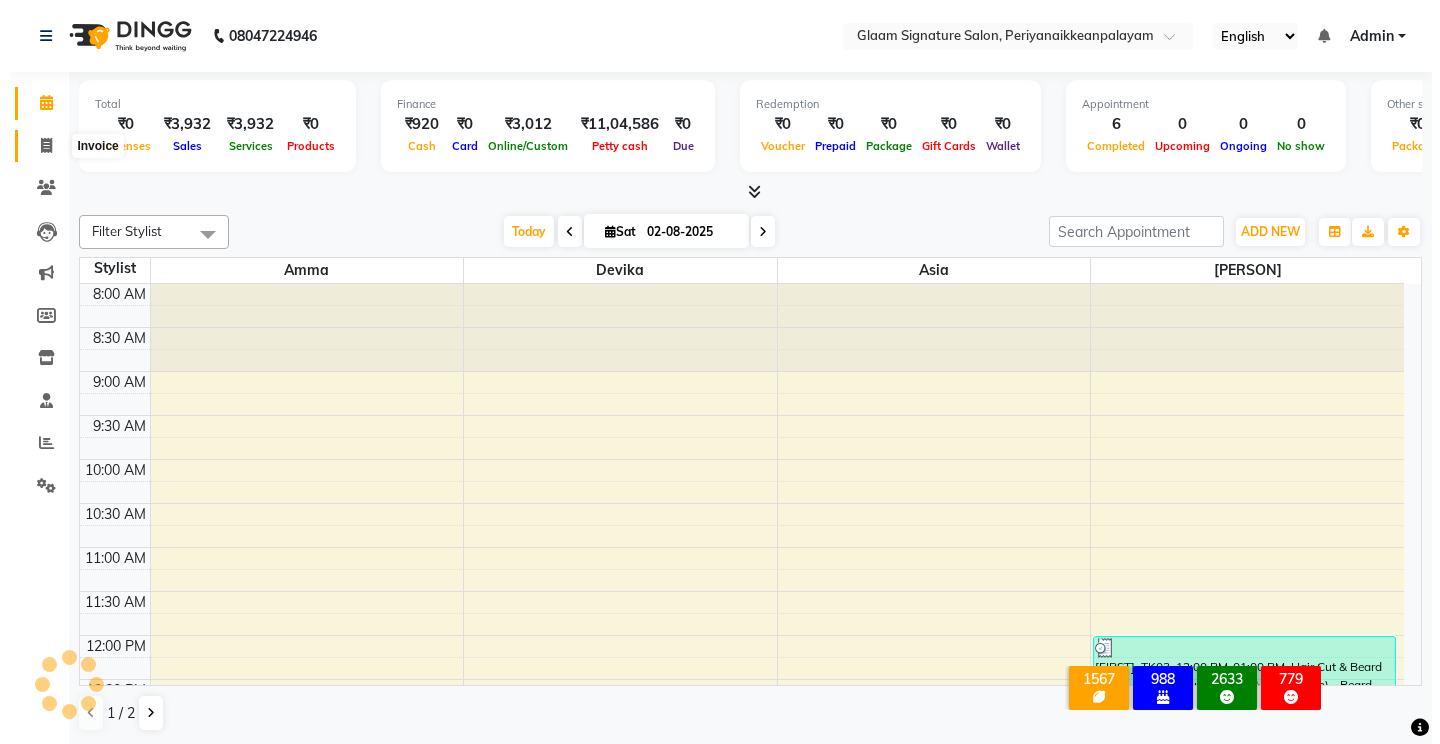 scroll, scrollTop: 0, scrollLeft: 0, axis: both 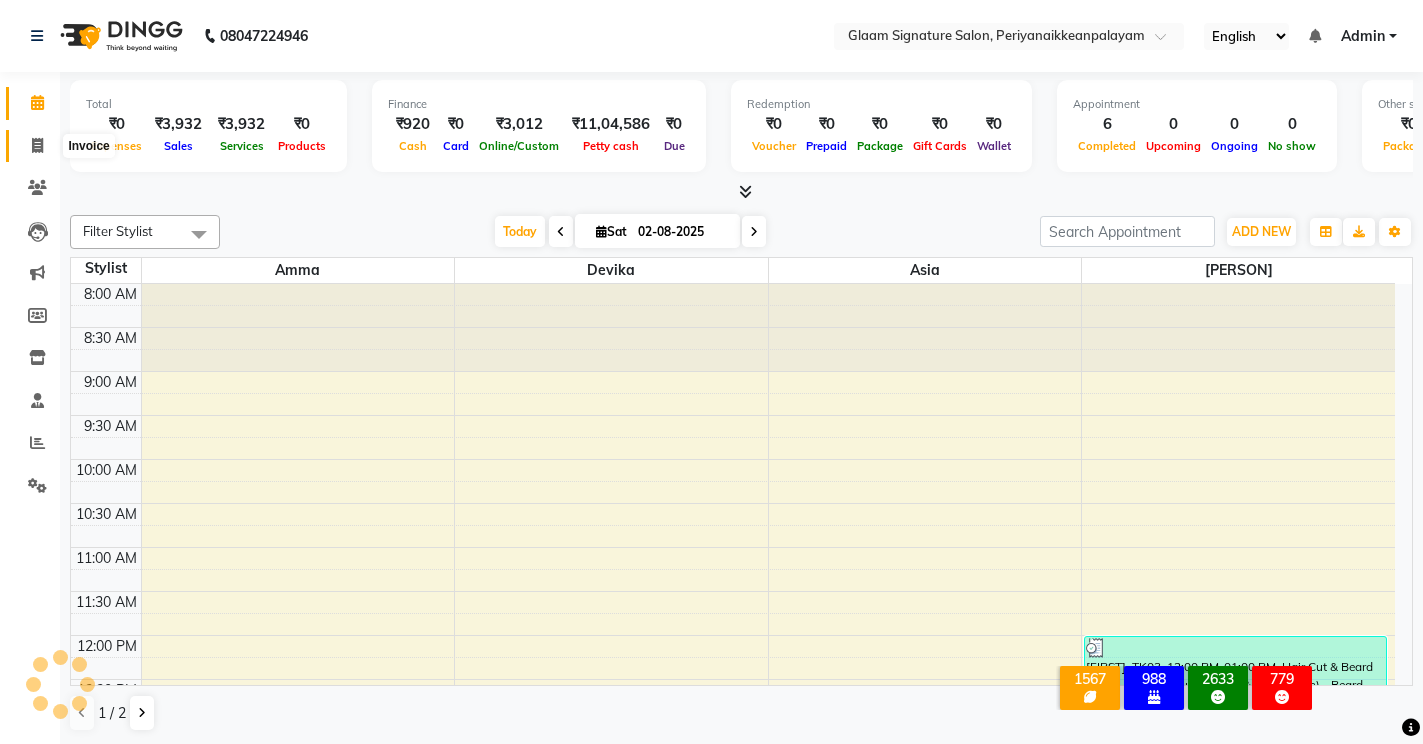 click 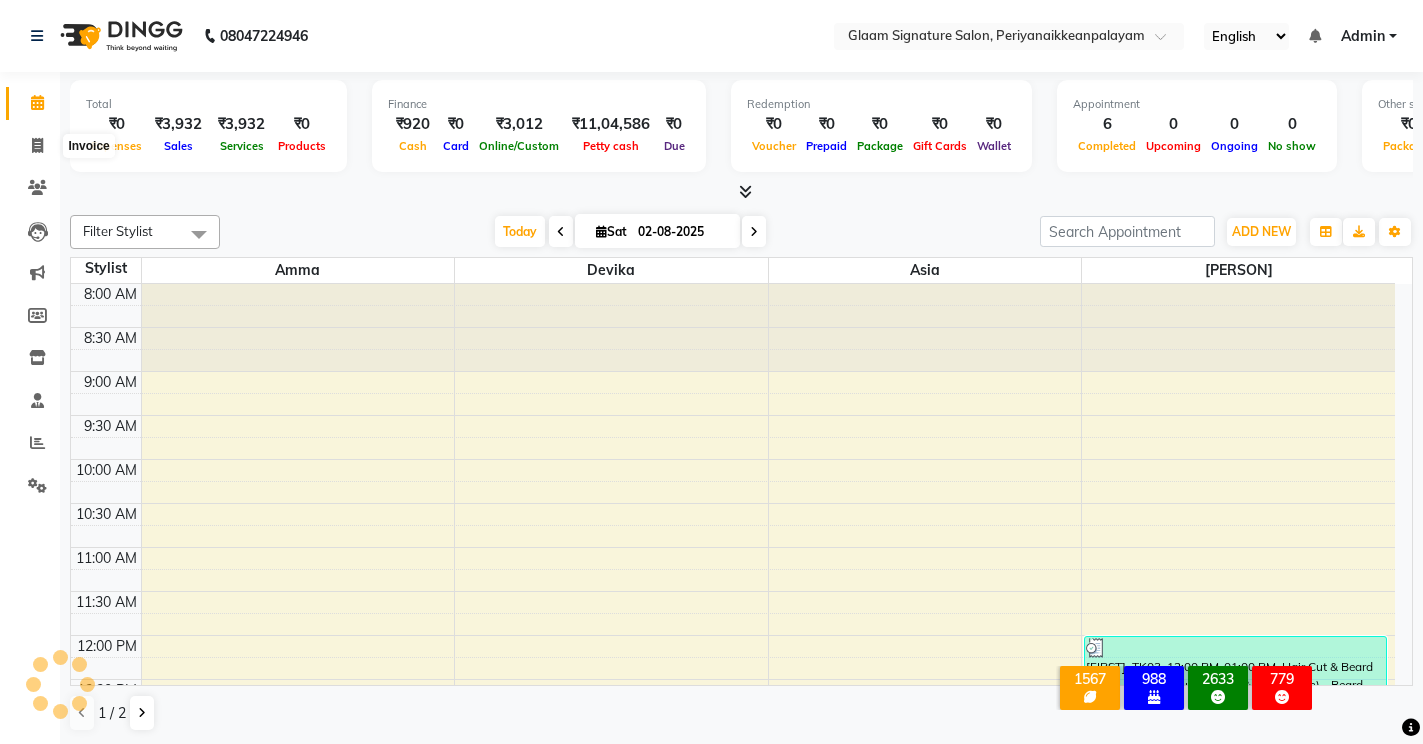 select on "4039" 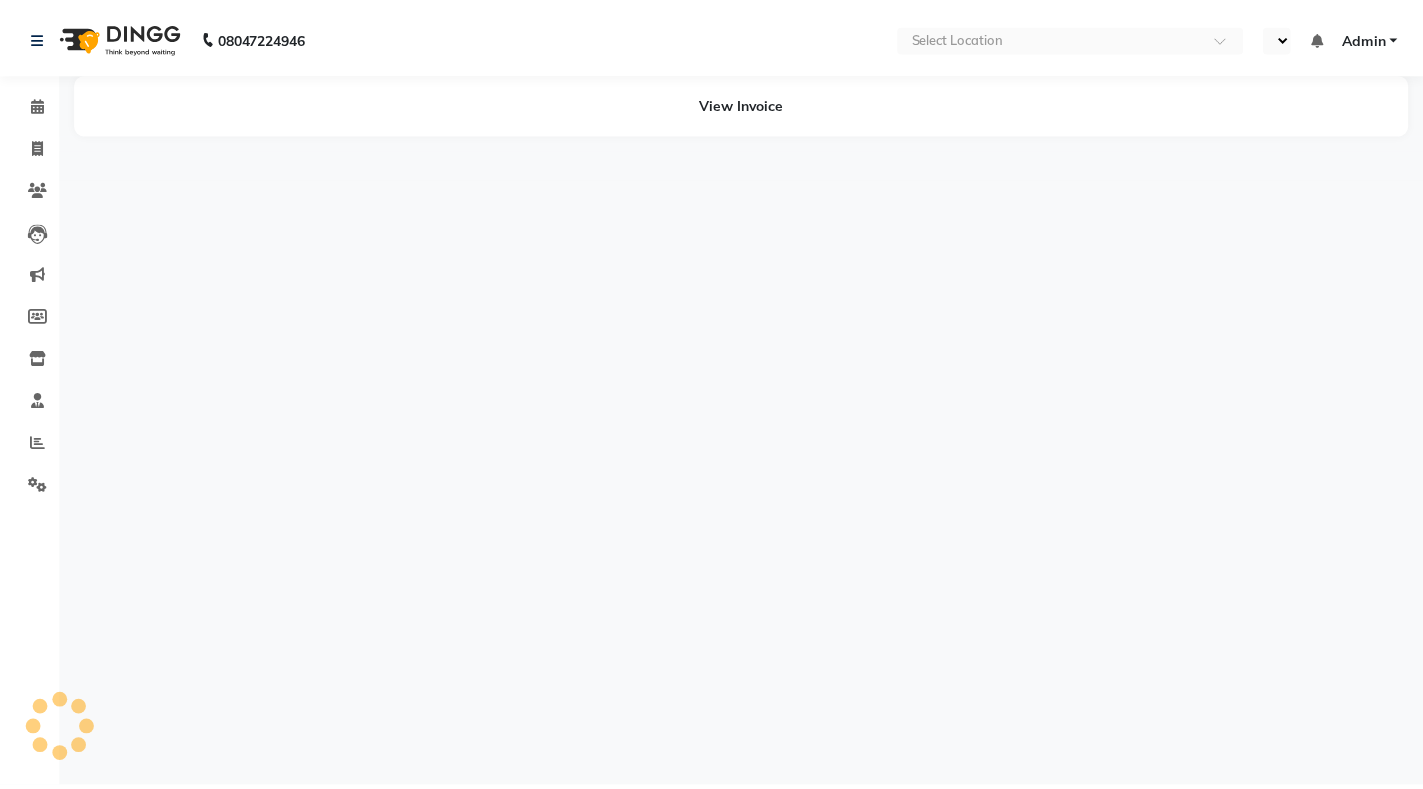 scroll, scrollTop: 0, scrollLeft: 0, axis: both 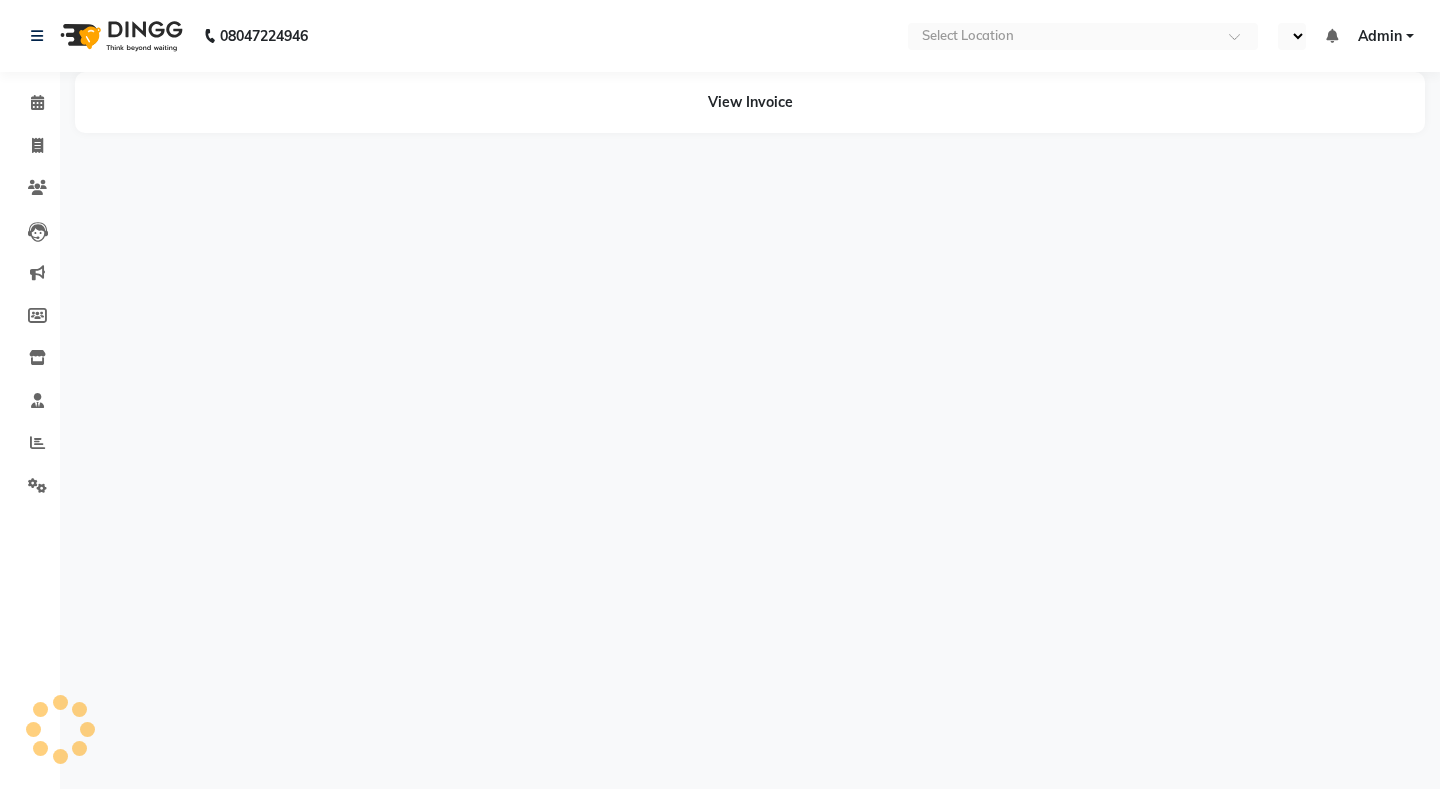 select on "en" 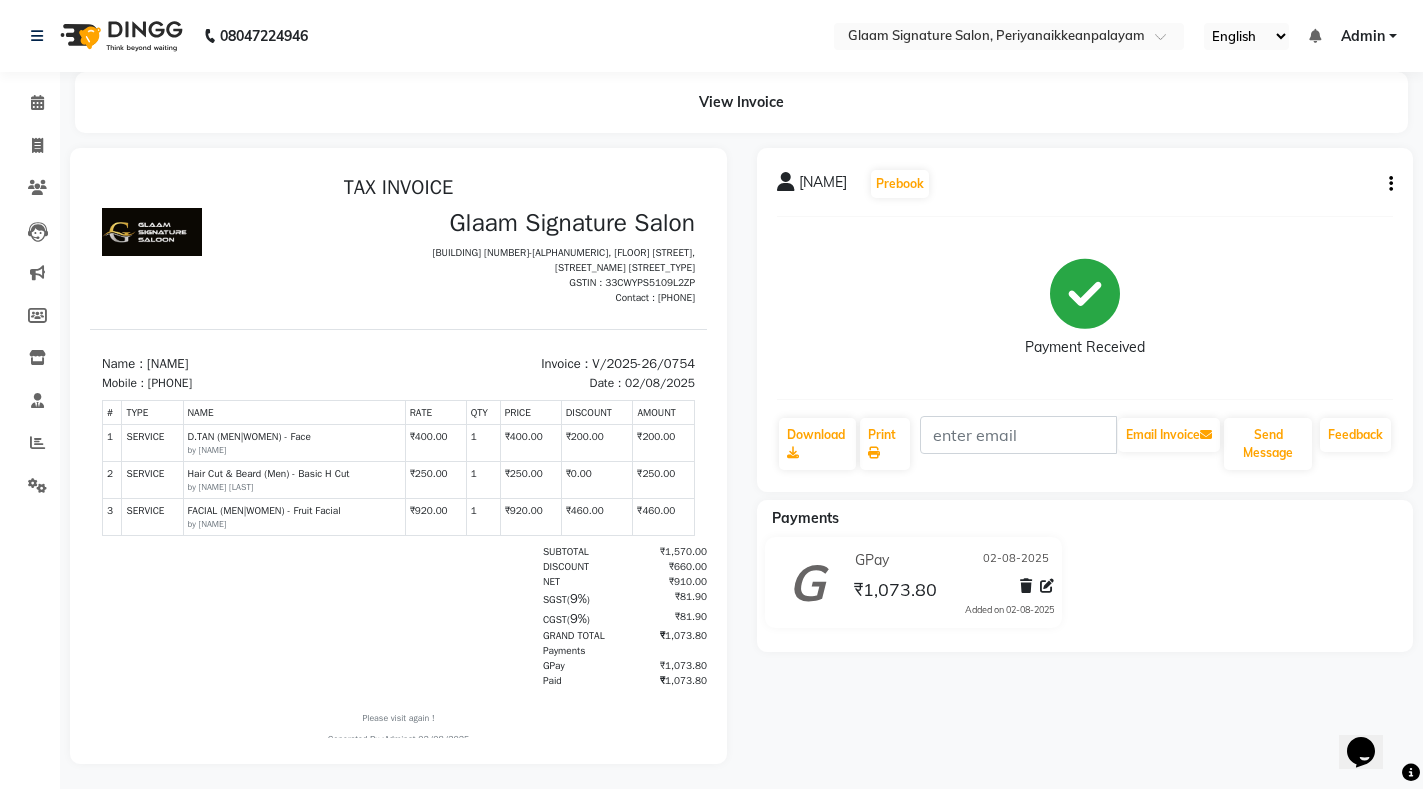 scroll, scrollTop: 0, scrollLeft: 0, axis: both 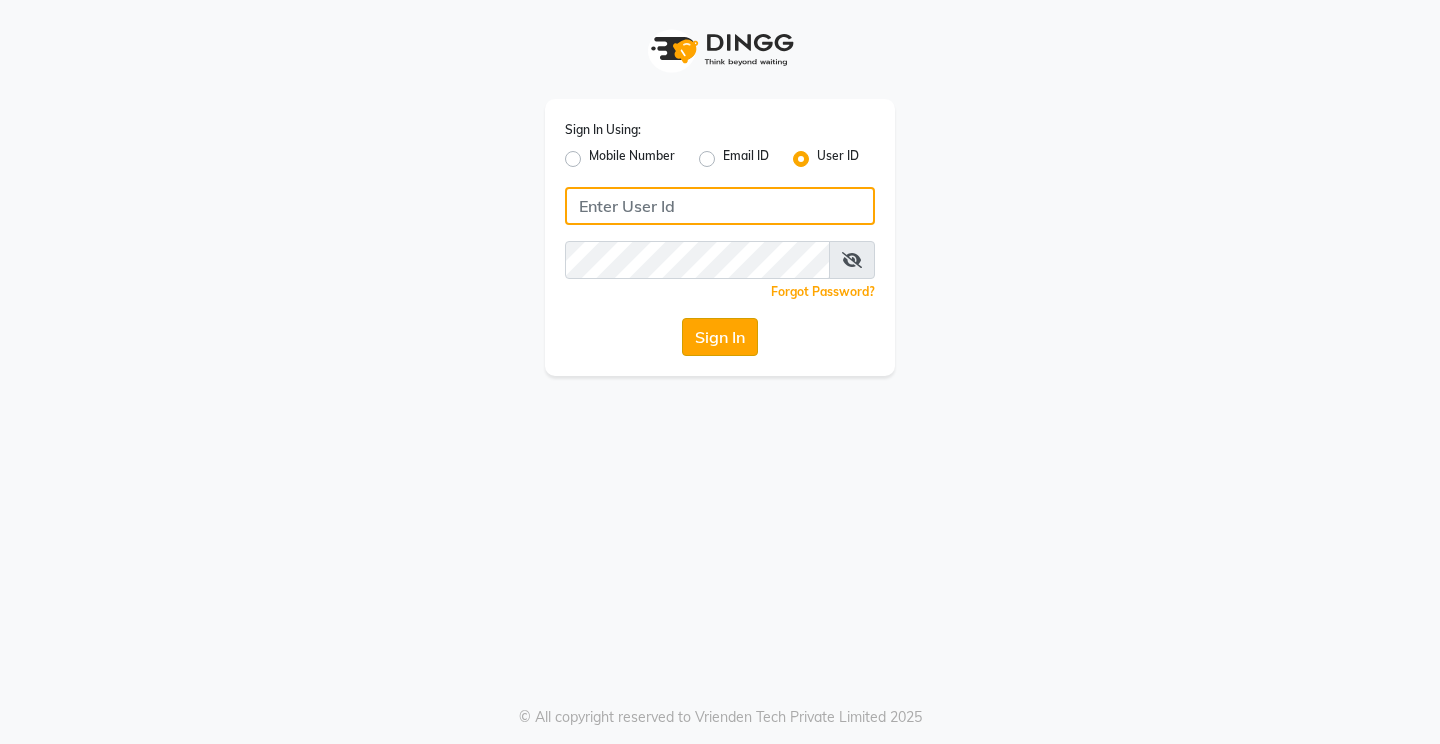 type on "glaamsalon" 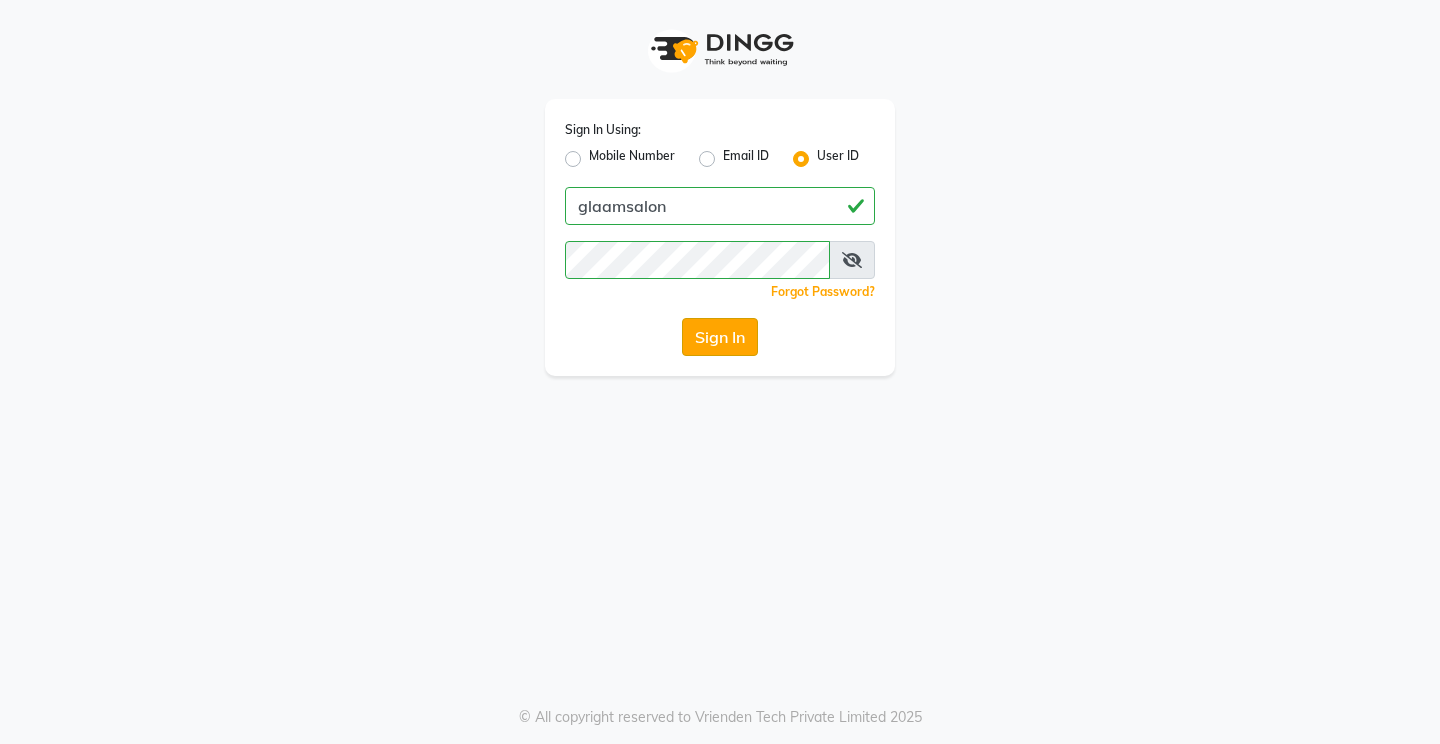 click on "Sign In" 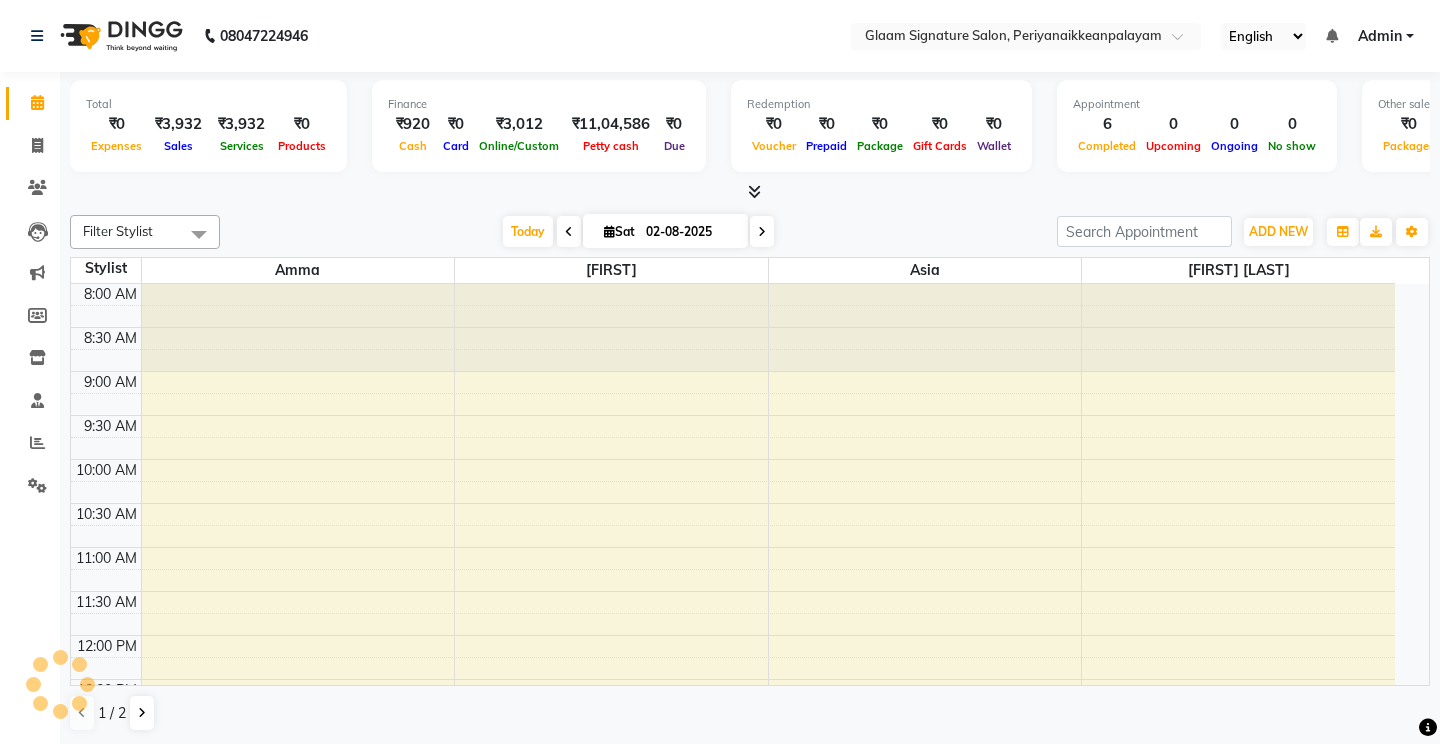 select on "en" 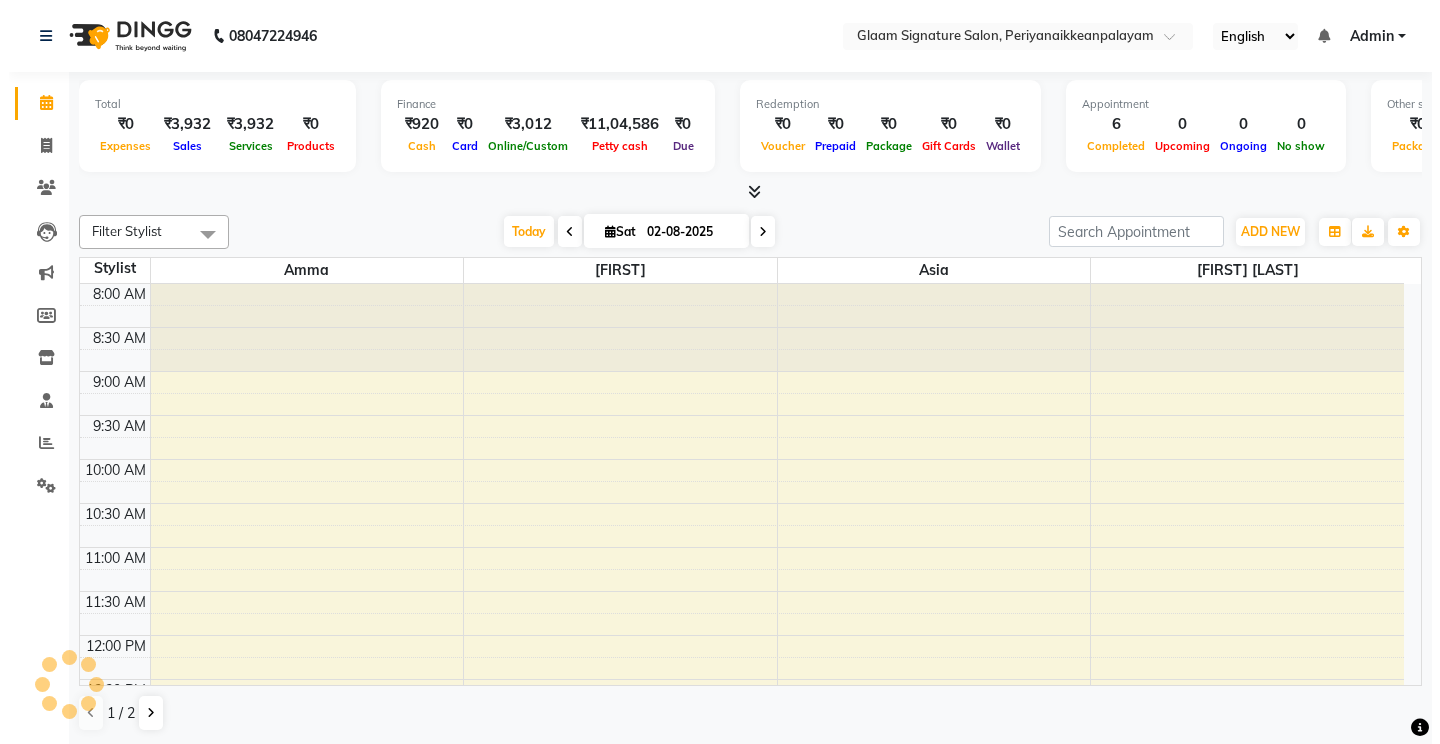 scroll, scrollTop: 0, scrollLeft: 0, axis: both 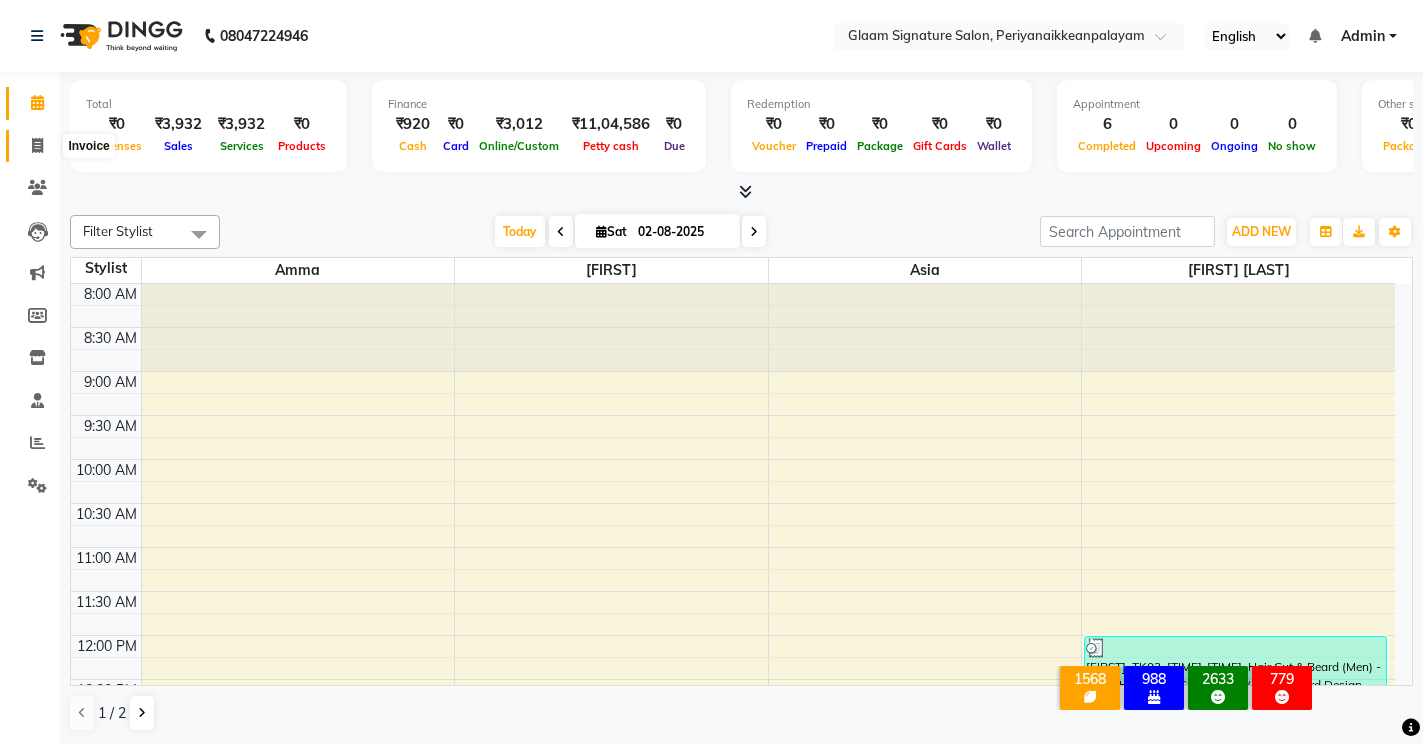 click 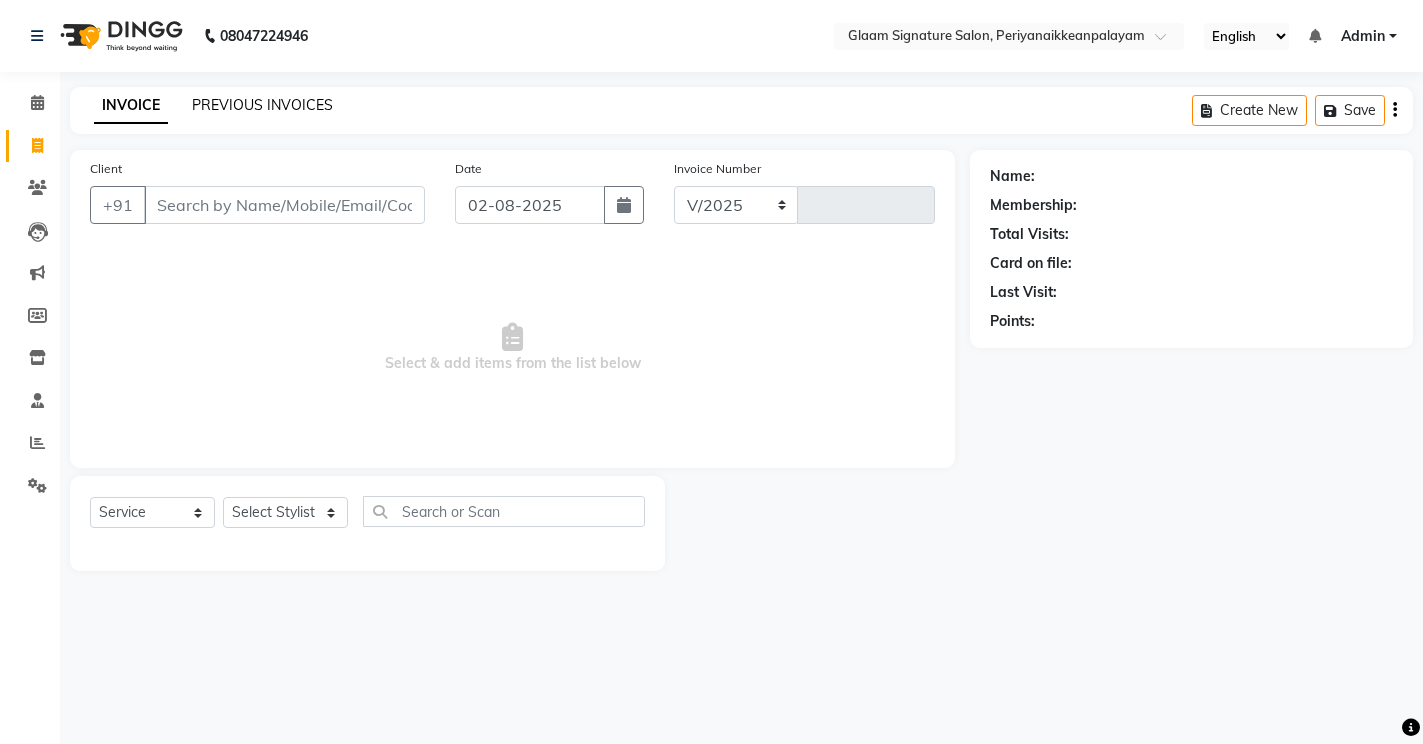 select on "4039" 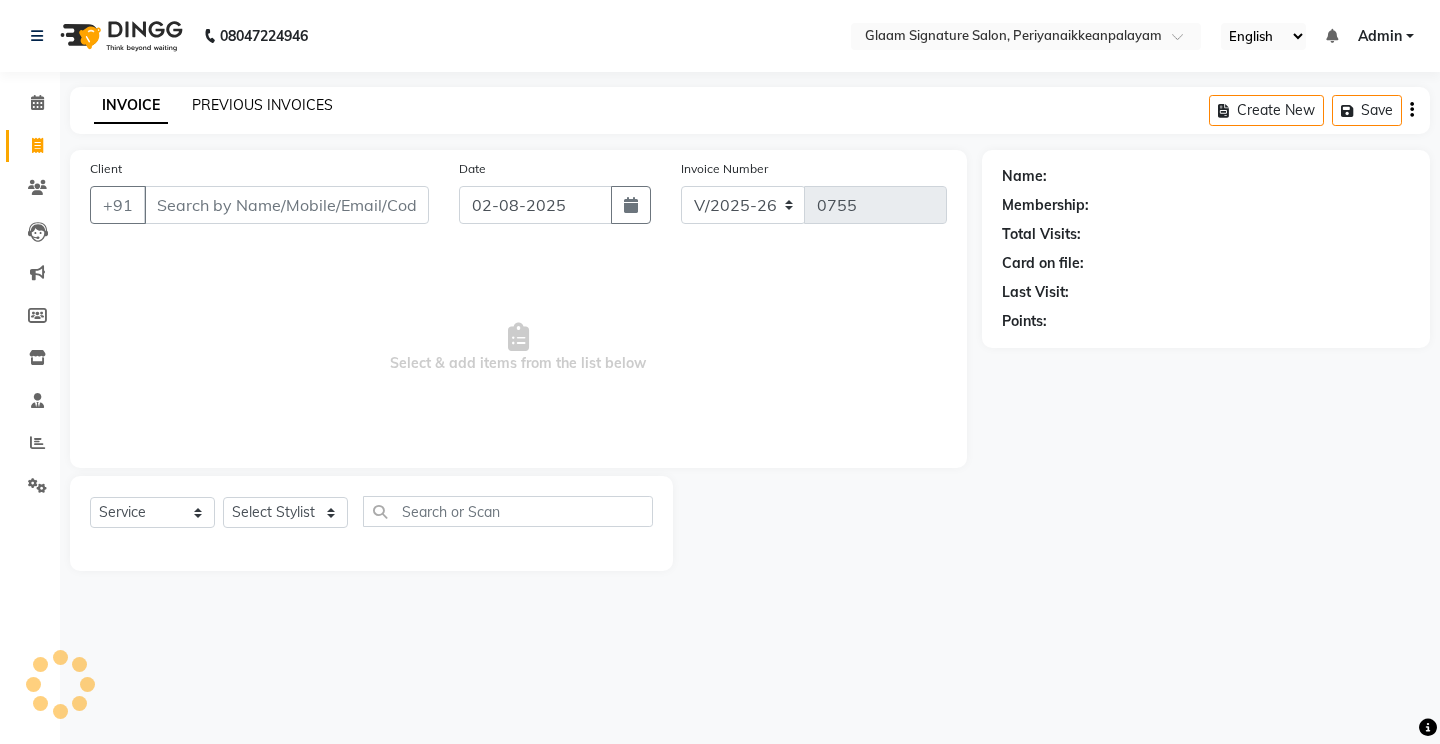 click on "PREVIOUS INVOICES" 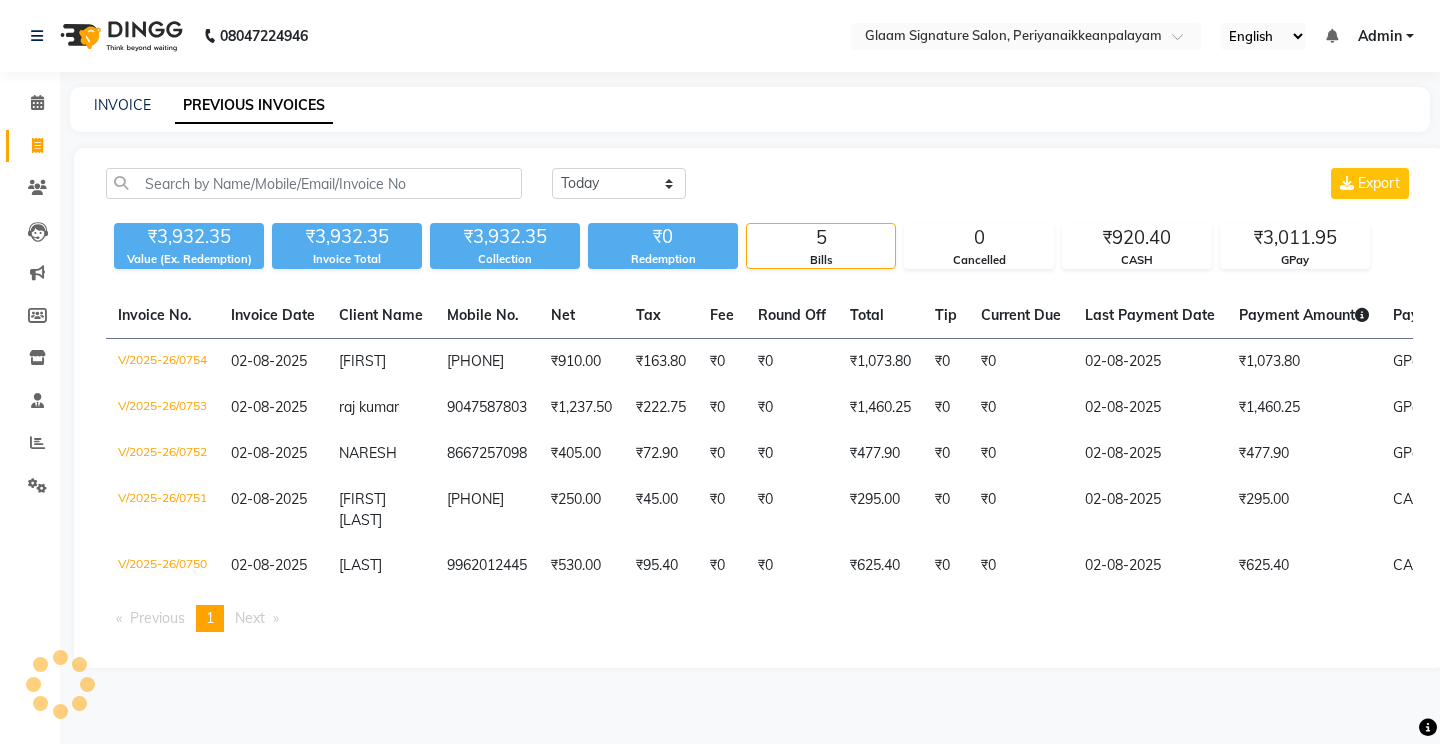 scroll, scrollTop: 0, scrollLeft: 0, axis: both 